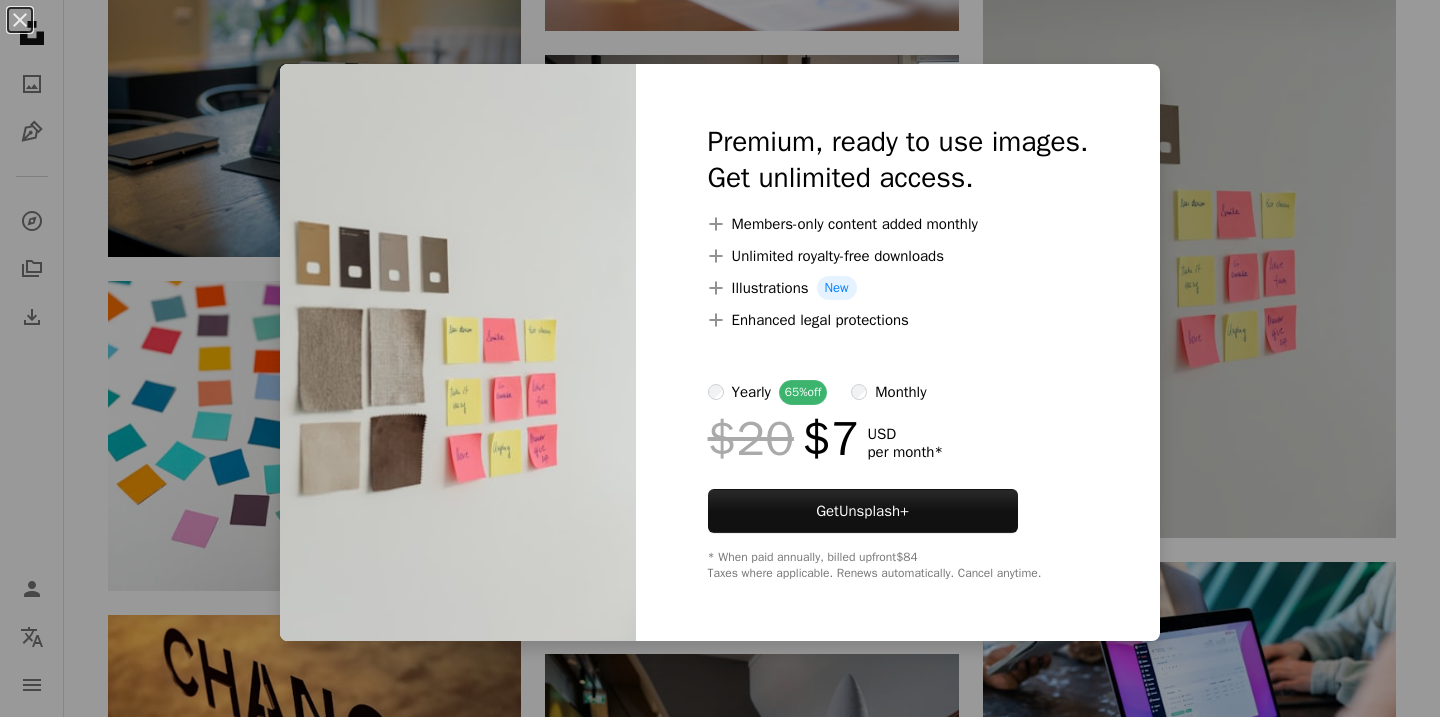 scroll, scrollTop: 4153, scrollLeft: 0, axis: vertical 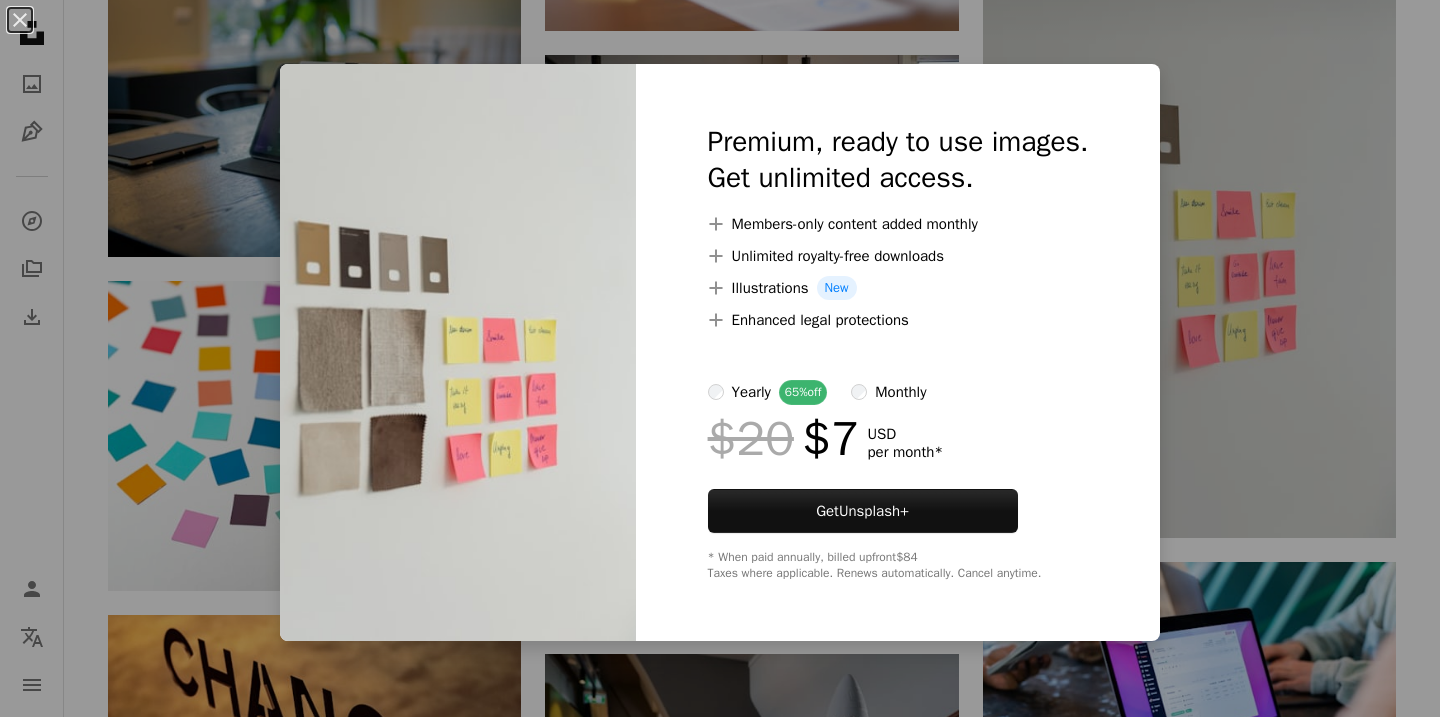 click on "An X shape Premium, ready to use images. Get unlimited access. A plus sign Members-only content added monthly A plus sign Unlimited royalty-free downloads A plus sign Illustrations  New A plus sign Enhanced legal protections yearly 65%  off monthly $20   $7 USD per month * Get  Unsplash+ * When paid annually, billed upfront  $84 Taxes where applicable. Renews automatically. Cancel anytime." at bounding box center (720, 358) 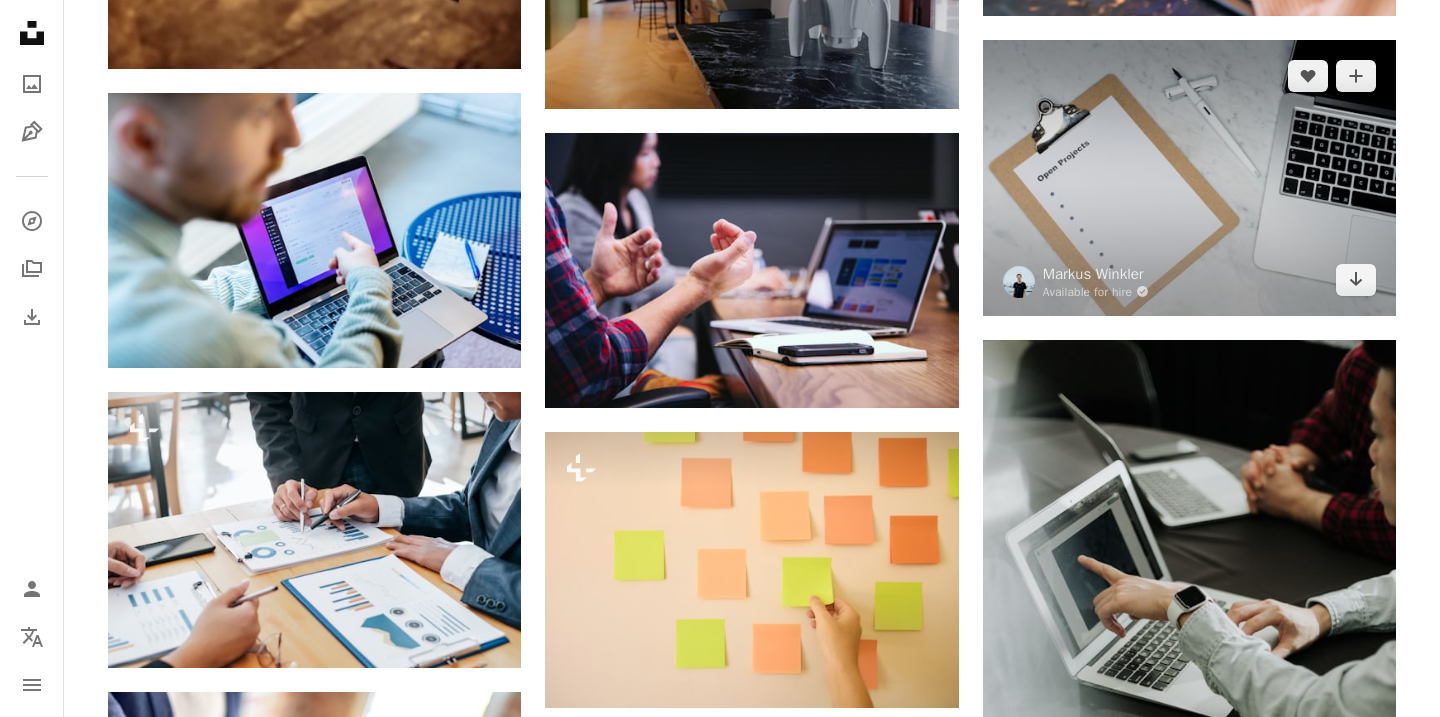 scroll, scrollTop: 4982, scrollLeft: 0, axis: vertical 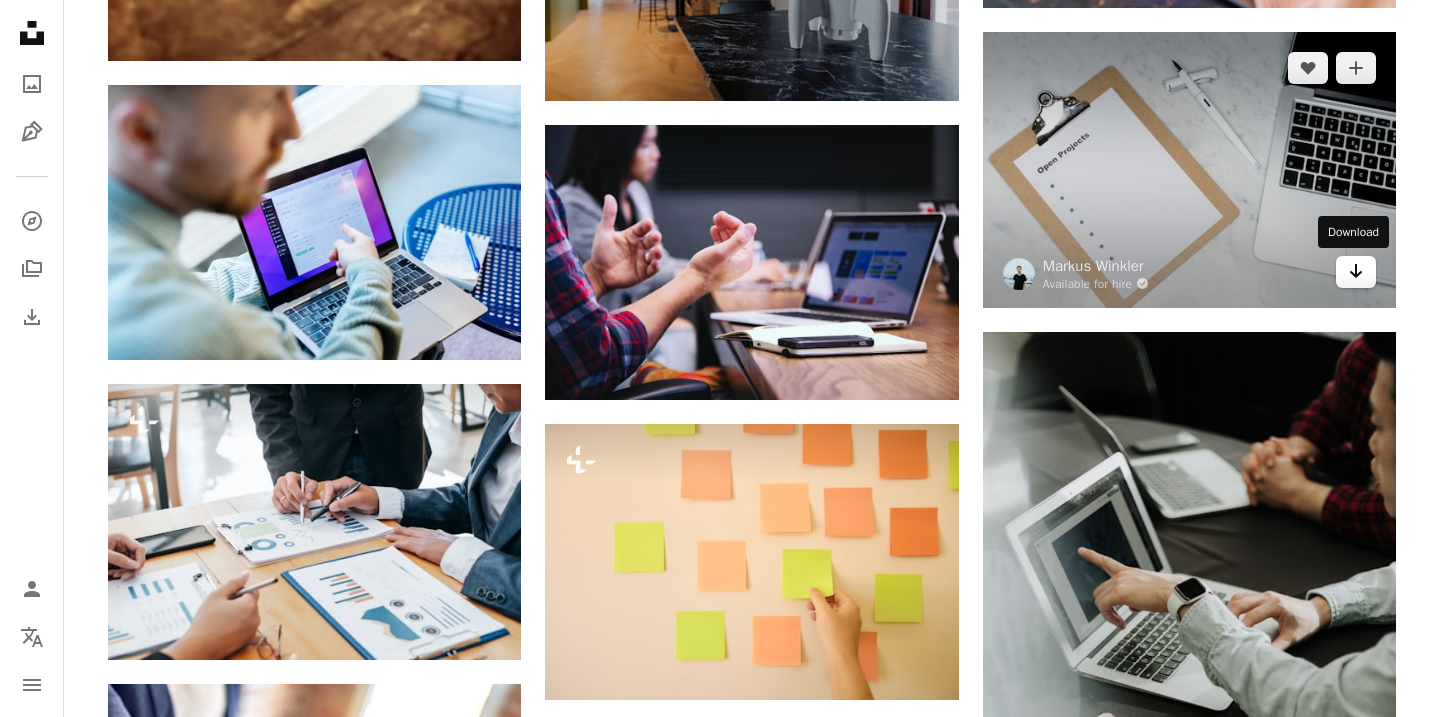 click on "Arrow pointing down" 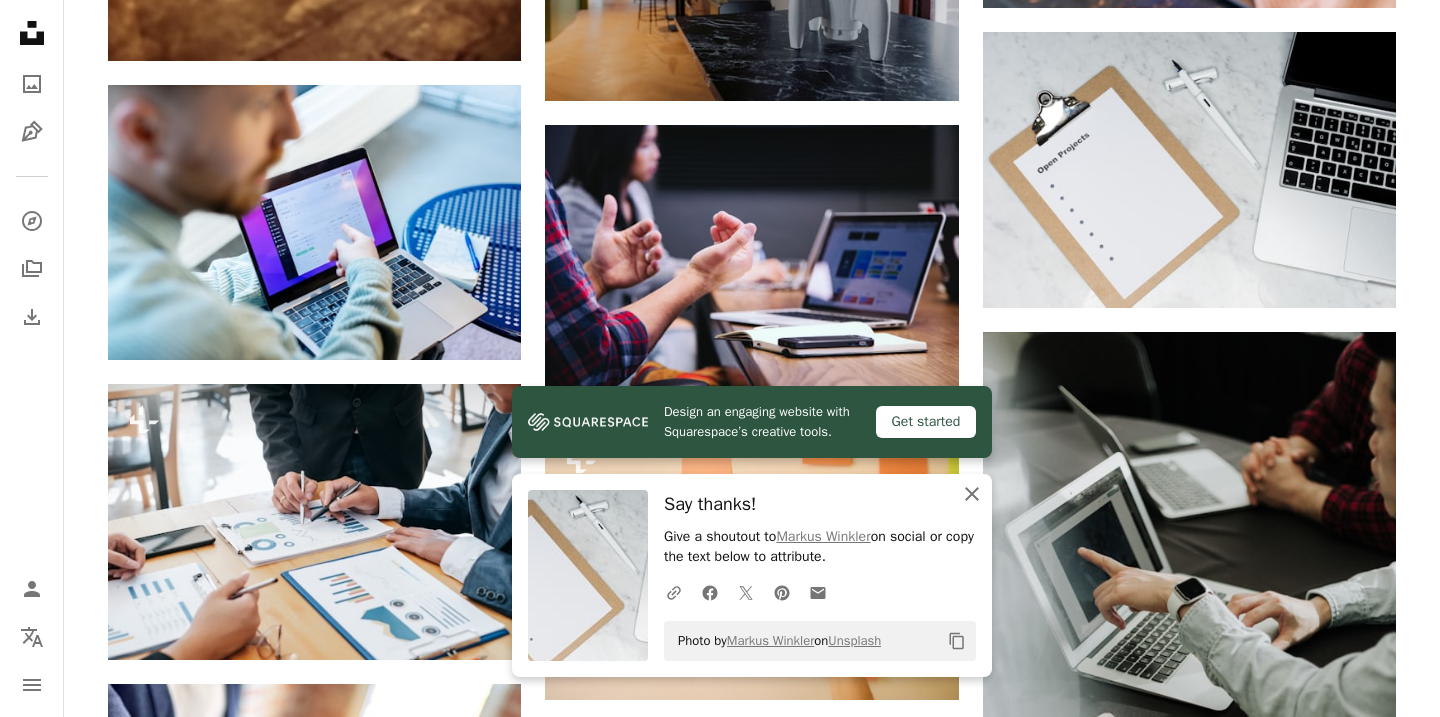 click 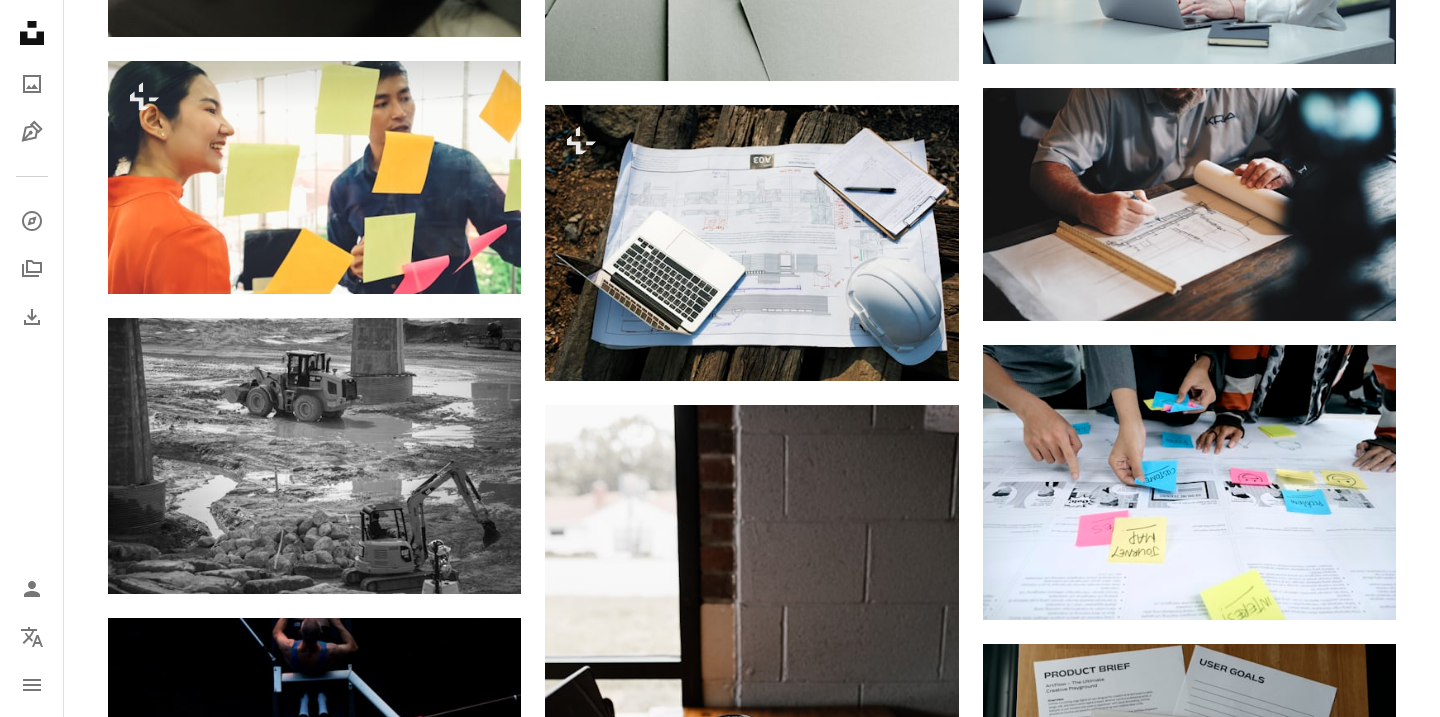 scroll, scrollTop: 16051, scrollLeft: 0, axis: vertical 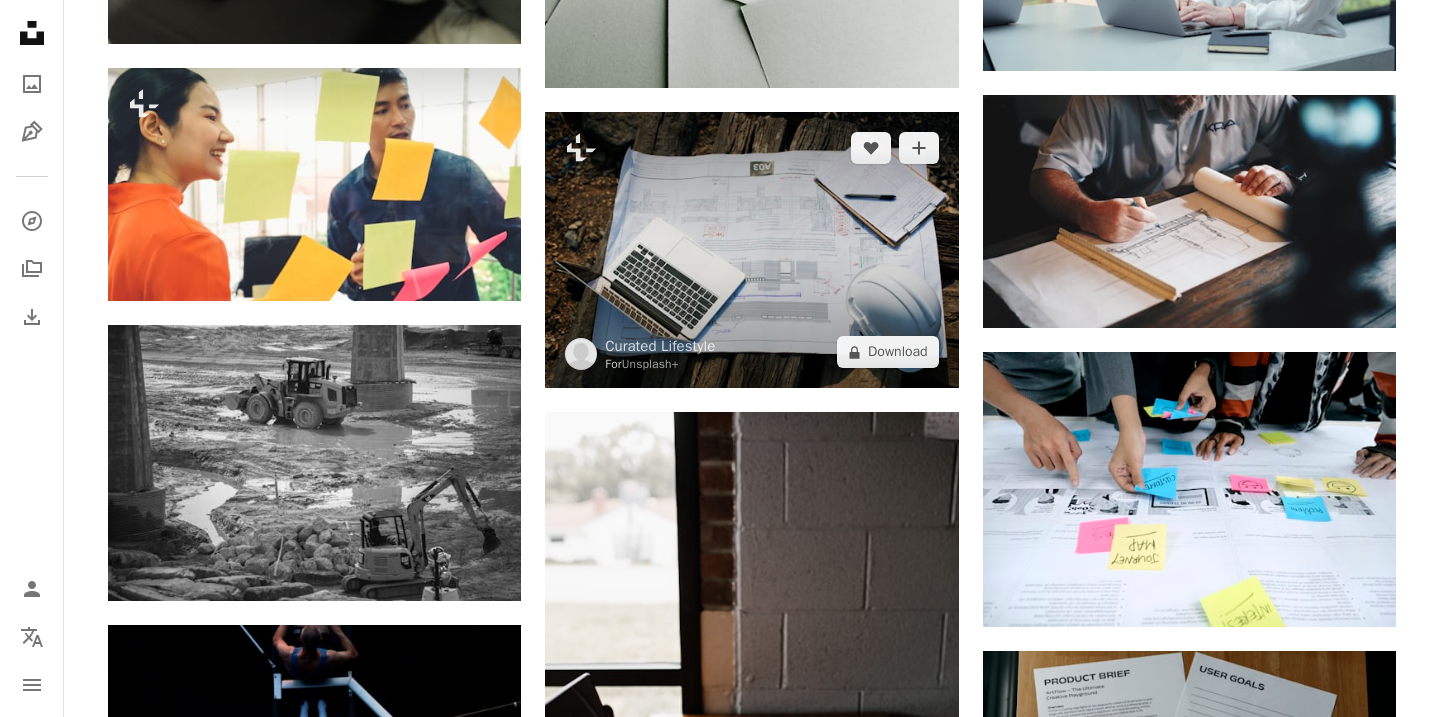 click at bounding box center [751, 250] 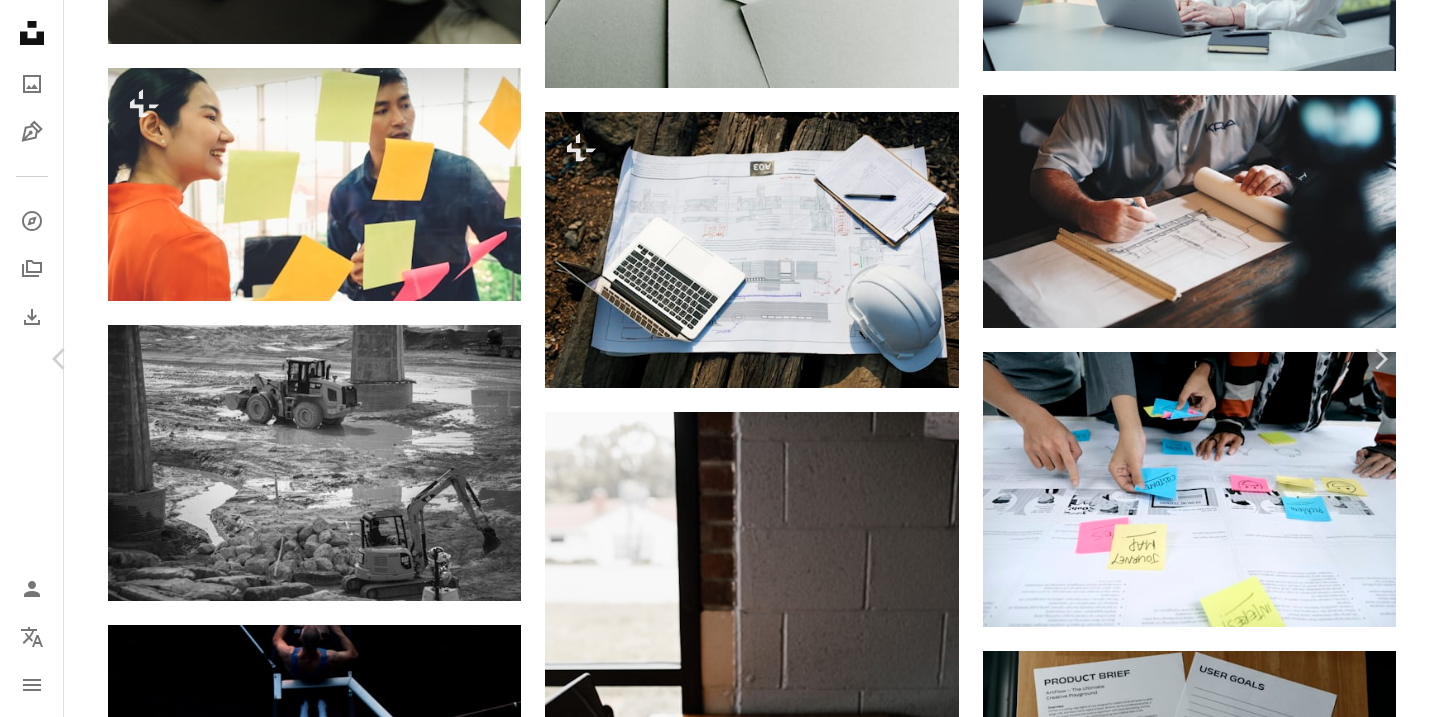 click on "Published on [DATE], [YEAR]" at bounding box center [720, 5077] 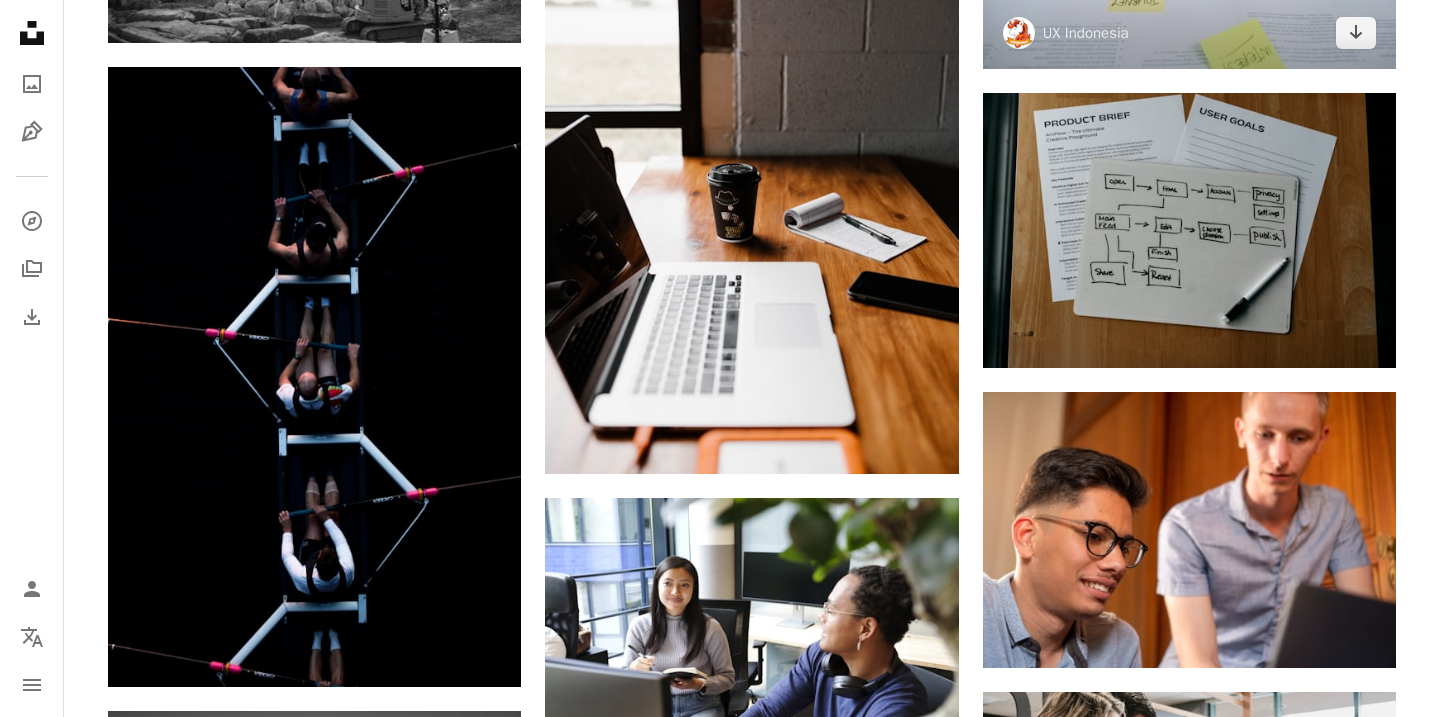 scroll, scrollTop: 16611, scrollLeft: 0, axis: vertical 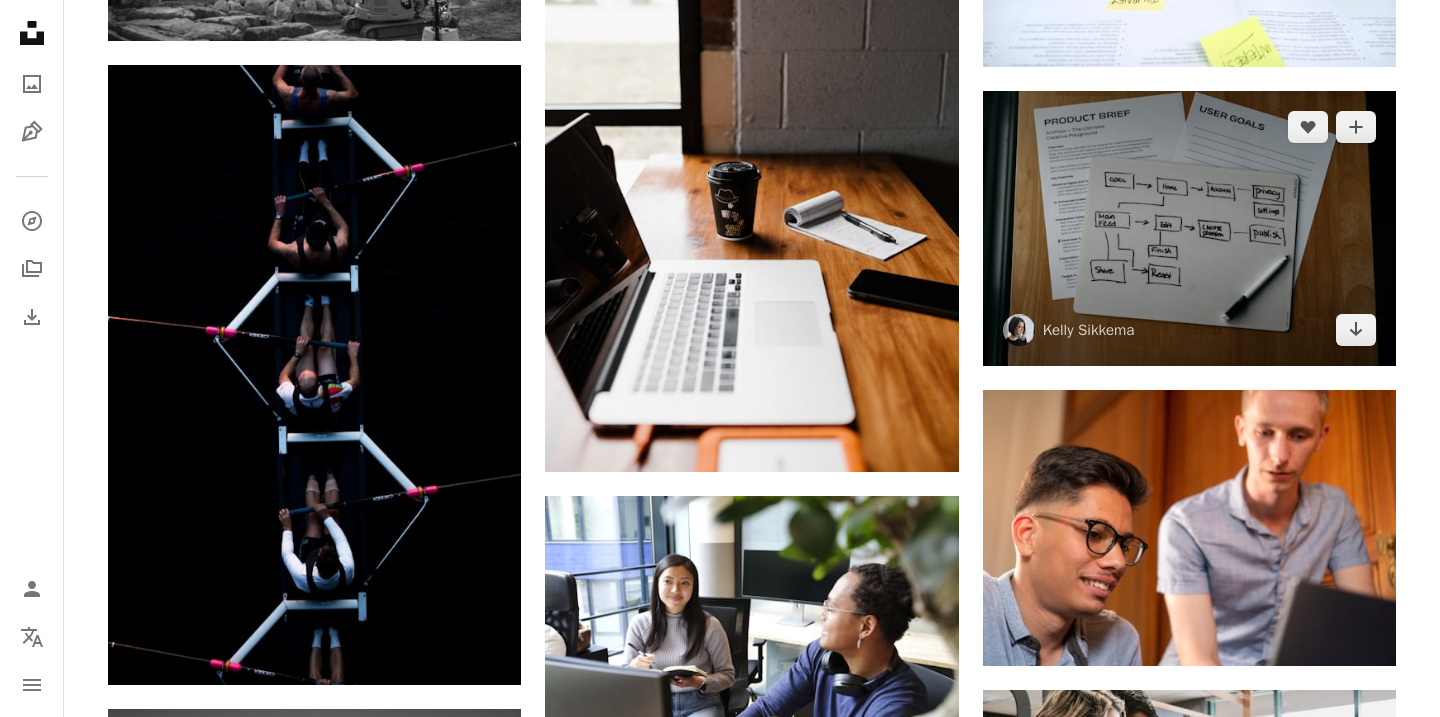 click at bounding box center [1189, 228] 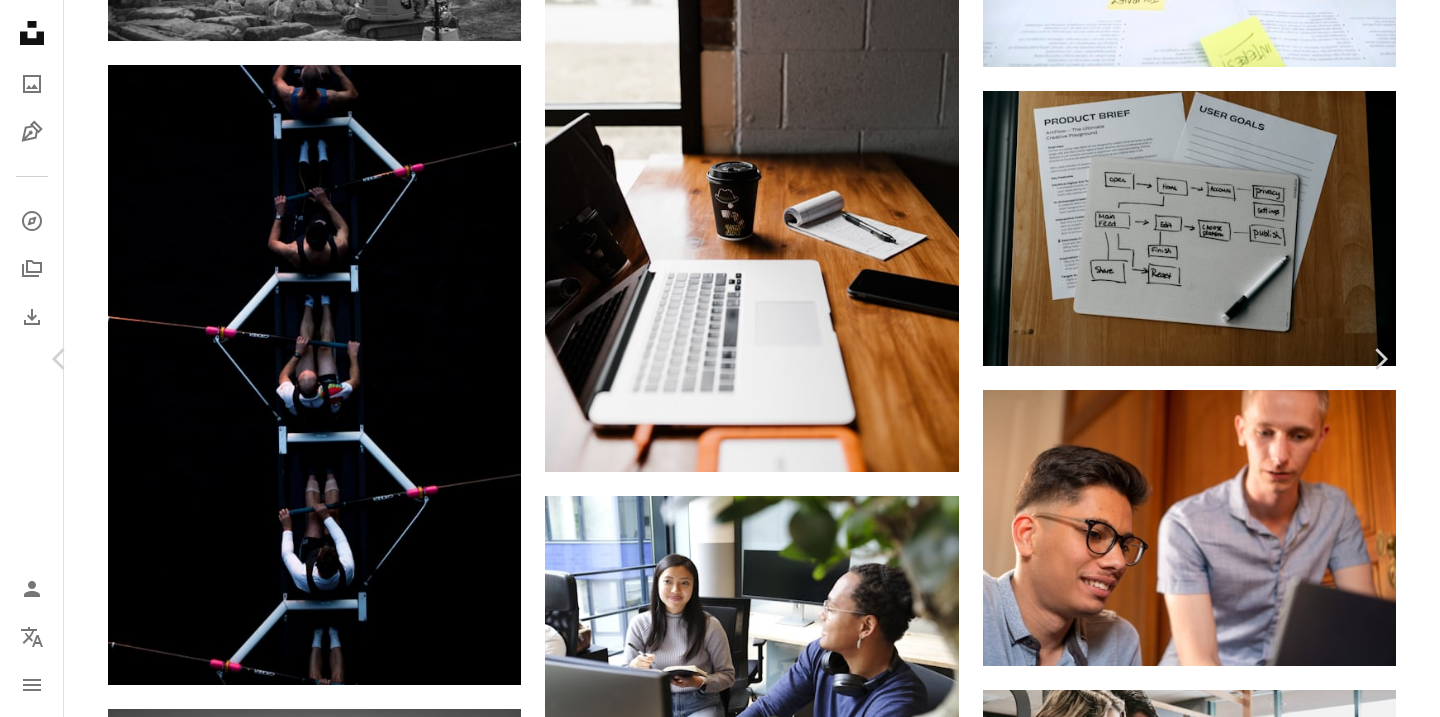 click on "Photo by [FIRST] [LAST] on Unsplash
Copy content [FIRST] [LAST] A heart A plus sign Download free Chevron down Zoom in Views [NUMBER] Downloads [NUMBER] A forward-right arrow Share Info icon Info More Actions Calendar outlined Published on  [DATE], [YEAR] Camera [BRAND], [MODEL] Safety Free to use under the  Unsplash License documents plan project project management whiteboard workflow user interface flow chart project plan chart pen white board Free images Browse premium related images on iStock  |  Save 20% with code UNSPLASH20 View more on iStock  ↗ Related images A heart A plus sign [FIRST] [LAST] Arrow pointing down Plus sign for Unsplash+ A heart A plus sign [FIRST] [LAST] For Unsplash+ A lock Download Plus sign for Unsplash+ A heart A plus sign [FIRST] [LAST] For Unsplash+ A lock Download A heart A plus sign [FIRST] [LAST] Arrow pointing down A heart A plus sign [FIRST] [LAST] Arrow pointing down Plus sign for Unsplash+ A heart A plus sign [FIRST] [LAST] For Unsplash+ A lock Download A heart A plus sign" at bounding box center (720, 4516) 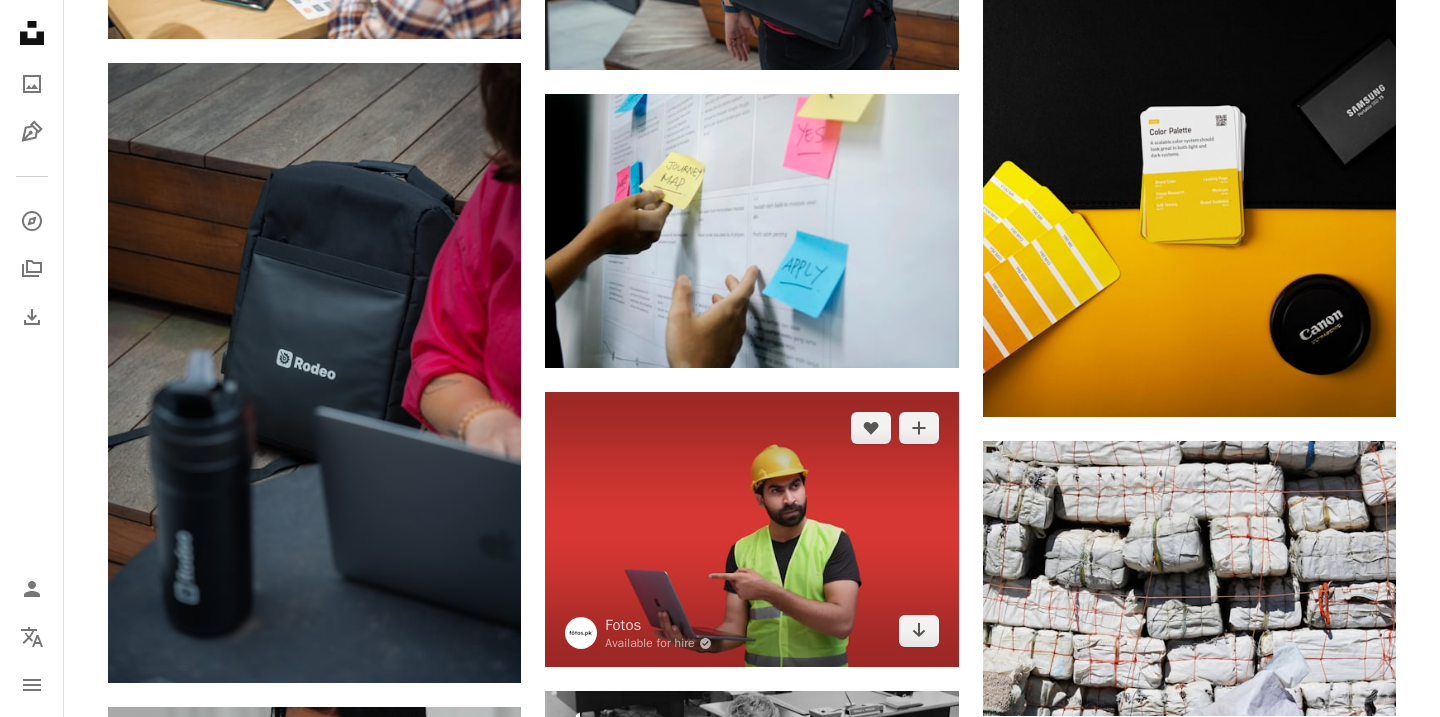 scroll, scrollTop: 19421, scrollLeft: 0, axis: vertical 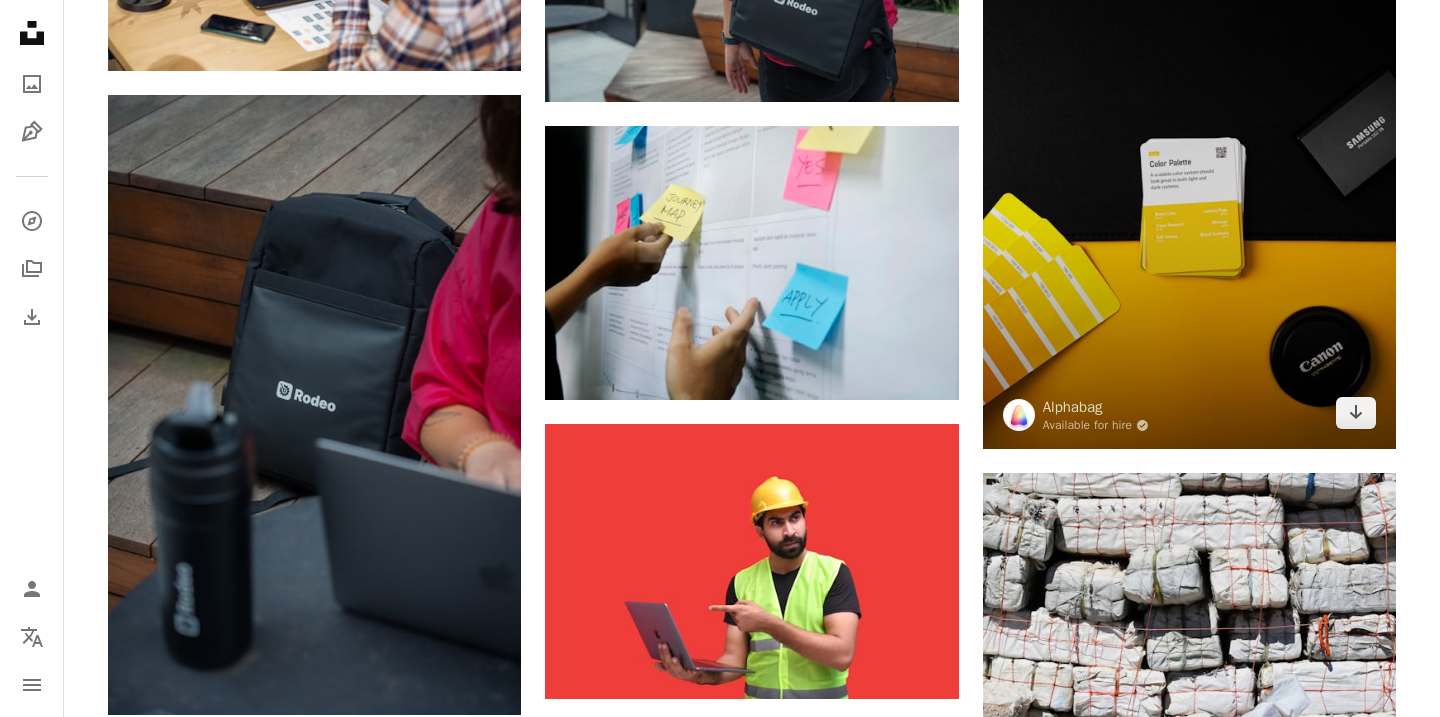 click at bounding box center [1189, 190] 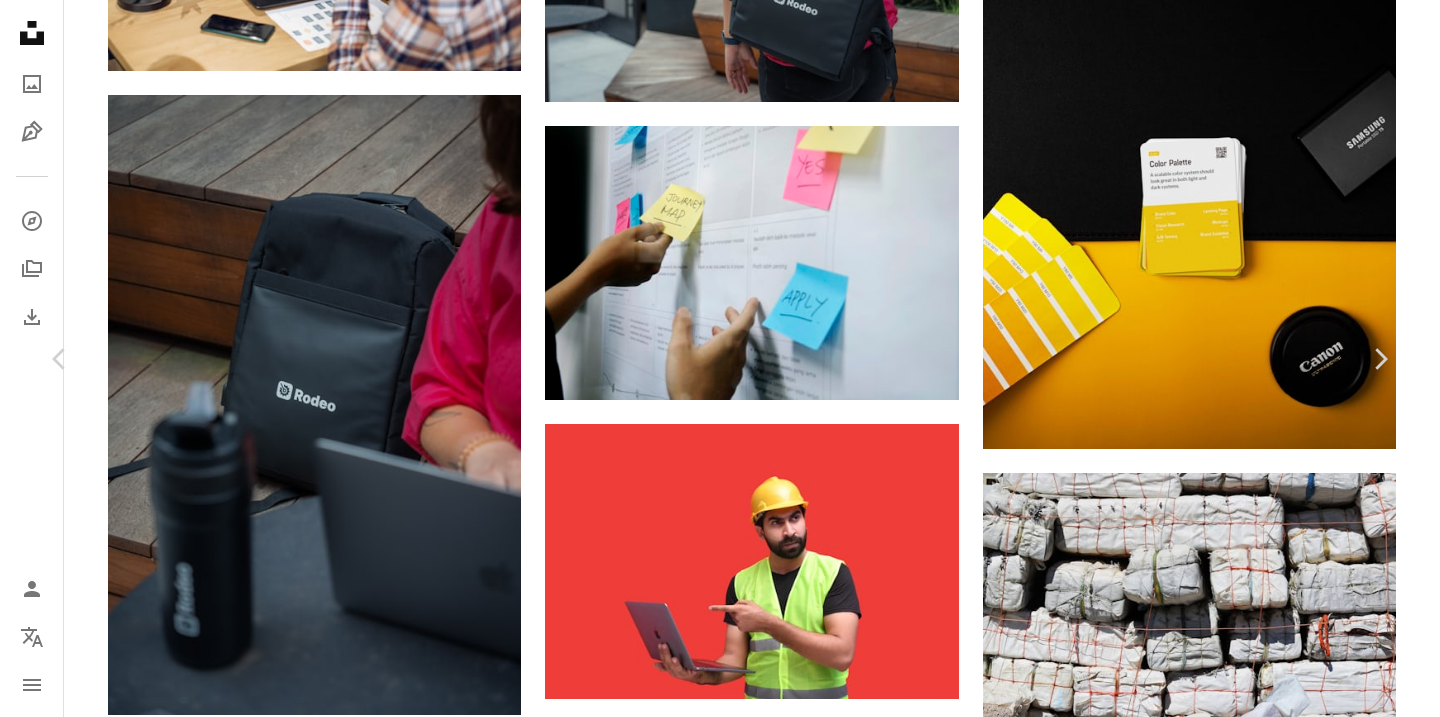 scroll, scrollTop: 0, scrollLeft: 0, axis: both 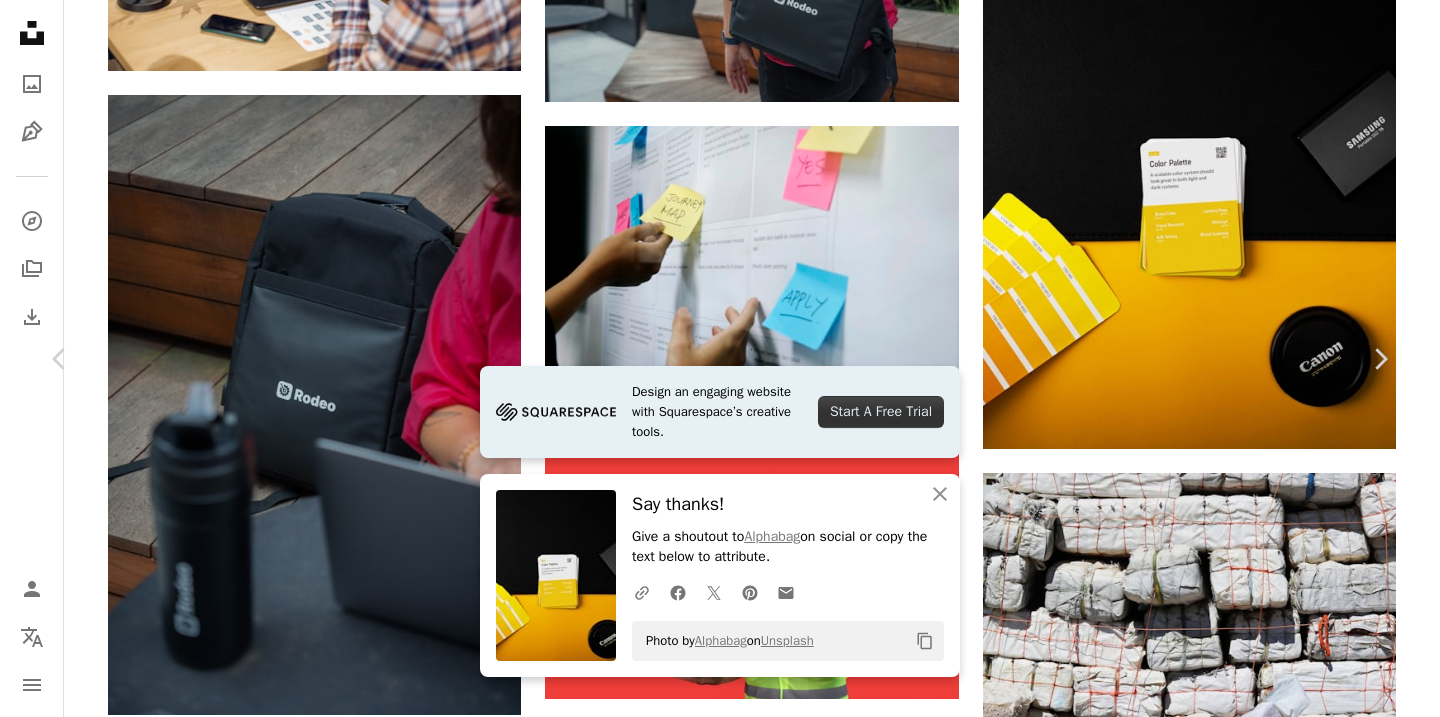 click on "Photo by [FIRST] [LAST] on Unsplash
Copy content [FIRST] [LAST] A heart A plus sign Download free Chevron down Zoom in Views [NUMBER] Downloads [NUMBER] A forward-right arrow Share Info icon Info More Actions Calendar outlined Published on  [DATE], [YEAR] Camera [BRAND], [MODEL] Safety Free to use under the  Unsplash License documents plan project project management whiteboard workflow user interface flow chart project plan chart pen white board Free images Browse premium related images on iStock  |  Save 20% with code UNSPLASH20 View more on iStock  ↗ Related images A heart A plus sign [FIRST] [LAST] Arrow pointing down Plus sign for Unsplash+ A heart A plus sign [FIRST] [LAST] For Unsplash+ A lock Download Plus sign for Unsplash+ A heart A plus sign [FIRST] [LAST] For Unsplash+ A lock Download A heart A plus sign [FIRST] [LAST] Arrow pointing down A heart A plus sign [FIRST] [LAST] Arrow pointing down Plus sign for Unsplash+ A heart A plus sign [FIRST] [LAST] For Unsplash+ A lock Download A heart A plus sign" at bounding box center (720, 4015) 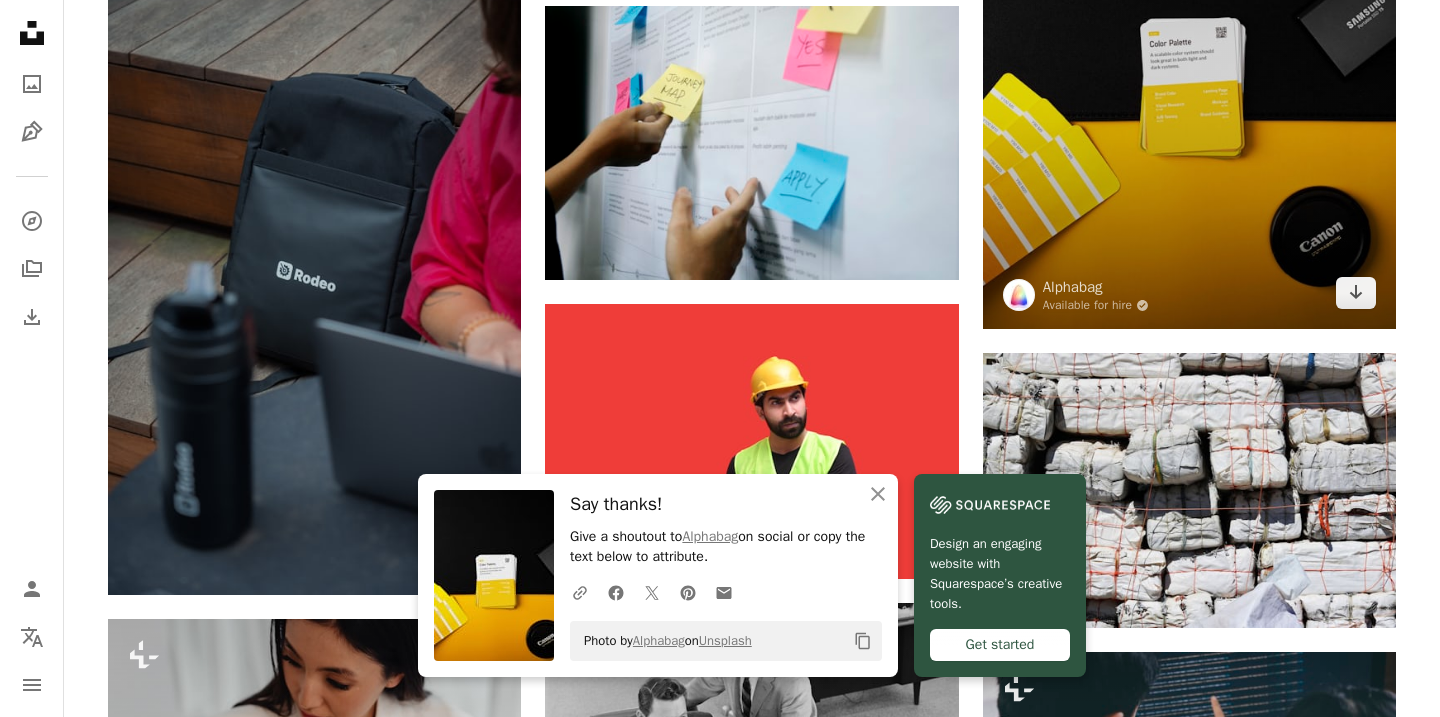 scroll, scrollTop: 19544, scrollLeft: 0, axis: vertical 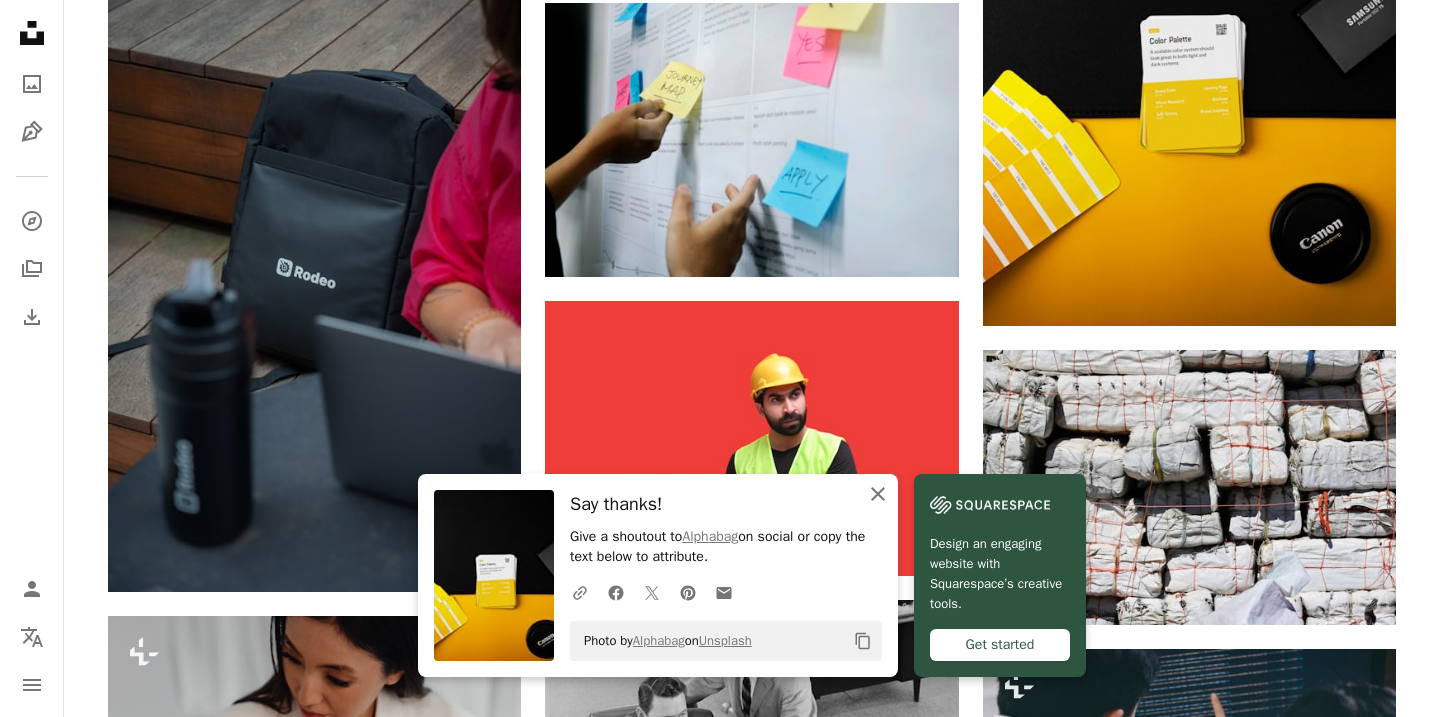 click on "An X shape" 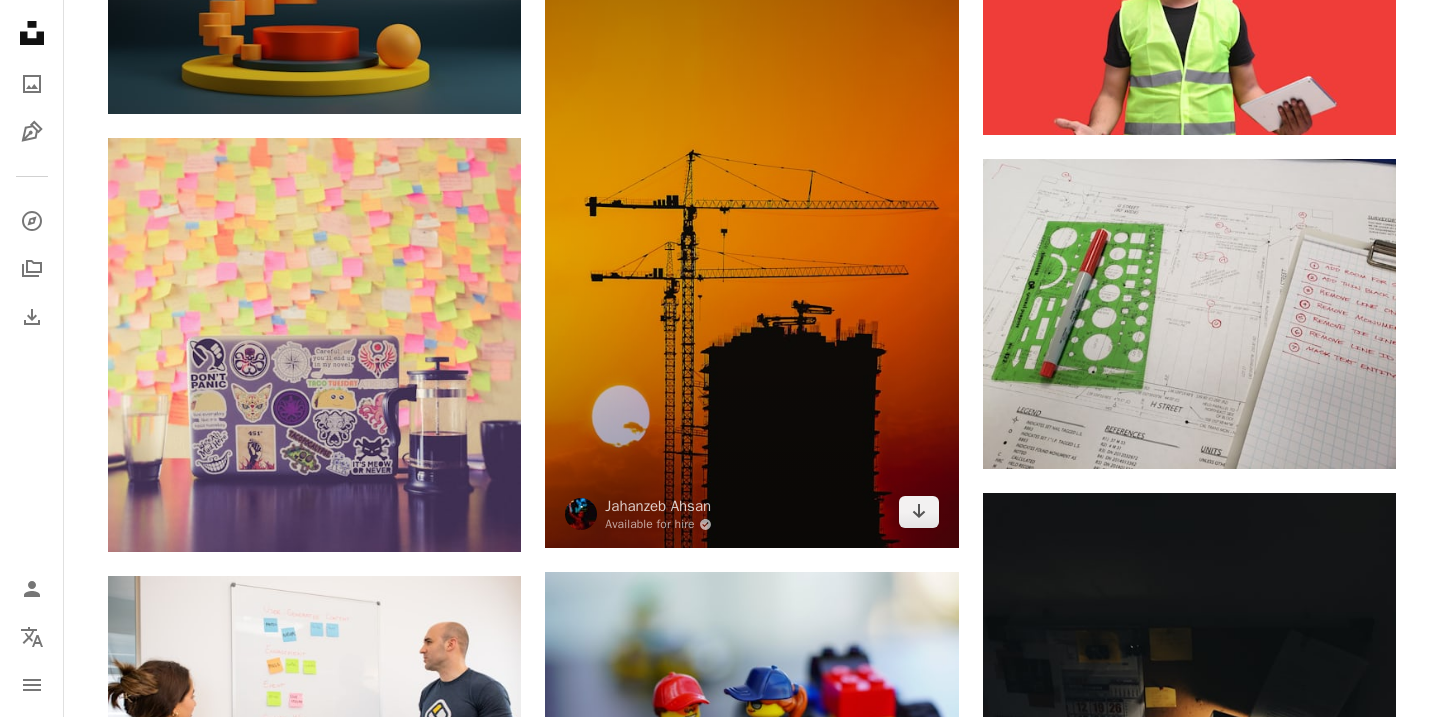 scroll, scrollTop: 28556, scrollLeft: 0, axis: vertical 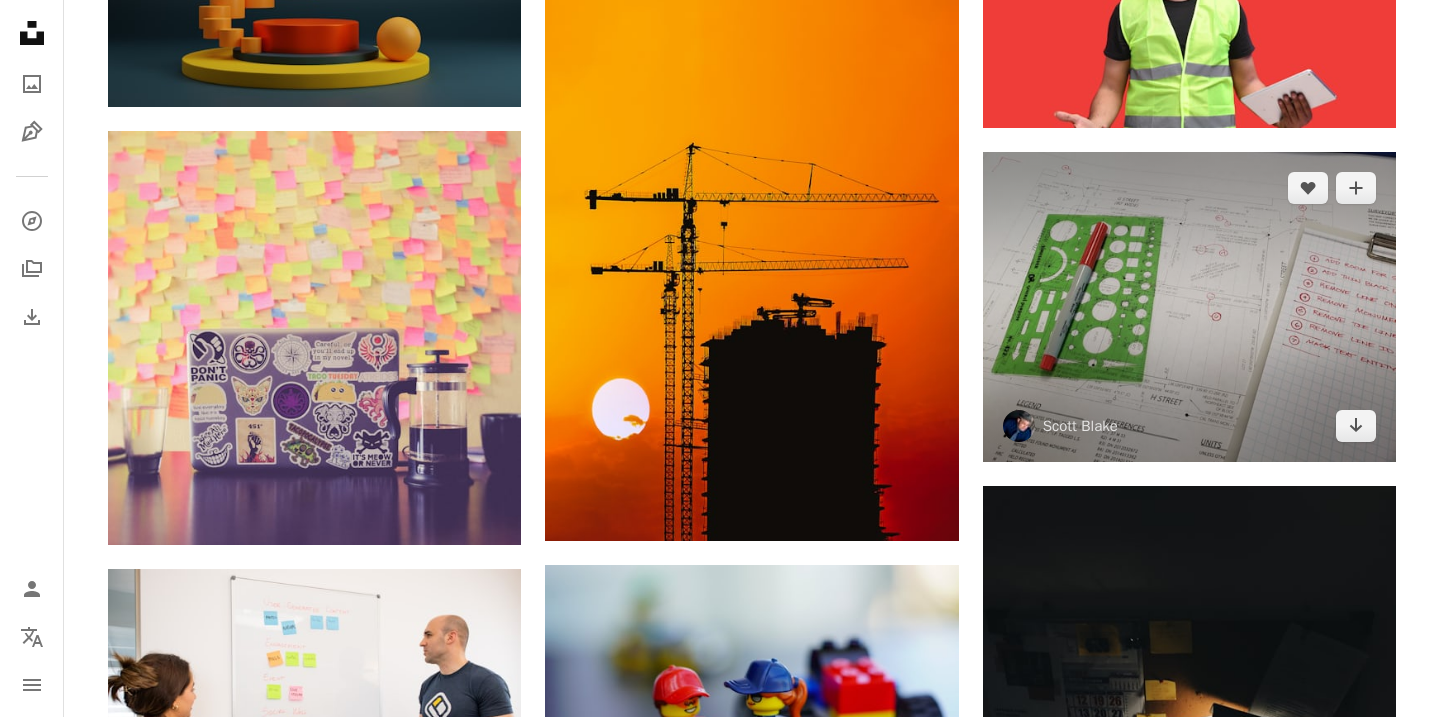 click at bounding box center [1189, 307] 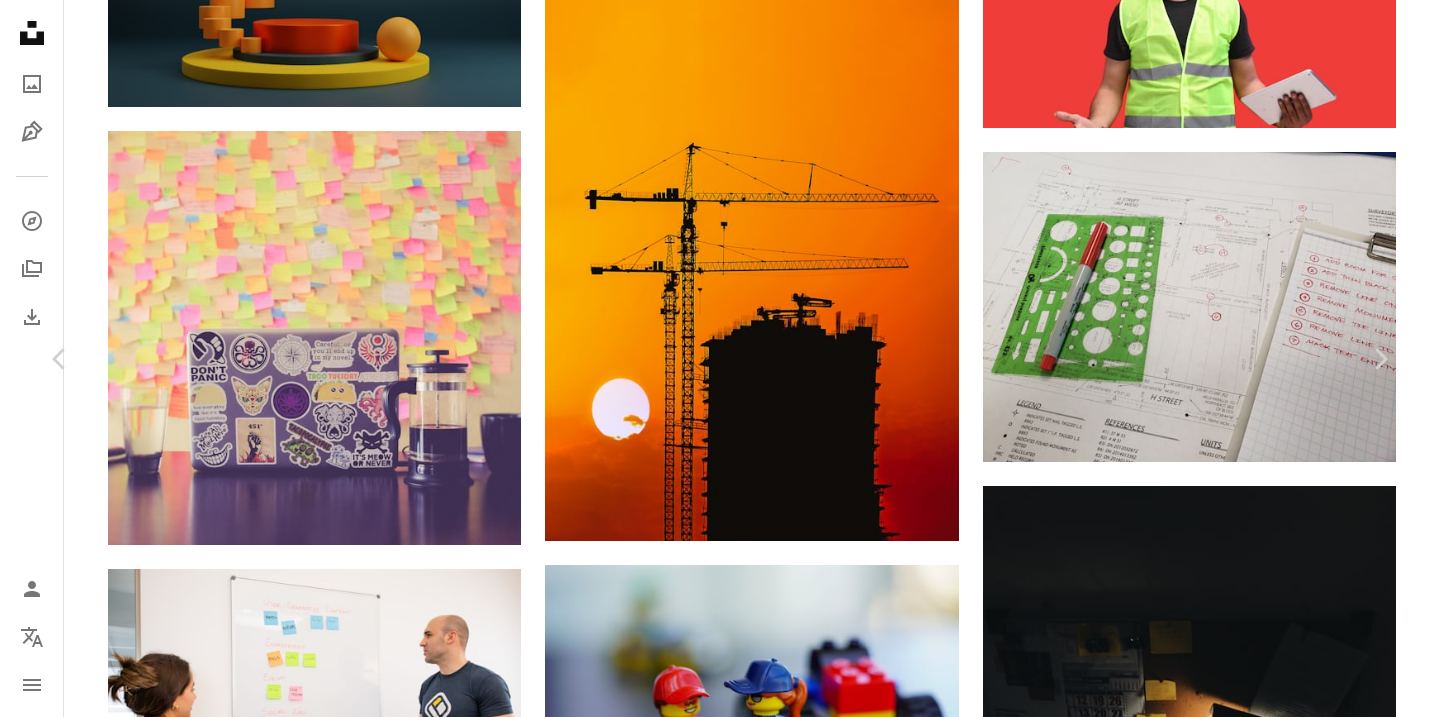 click on "Download free" at bounding box center [1191, 3893] 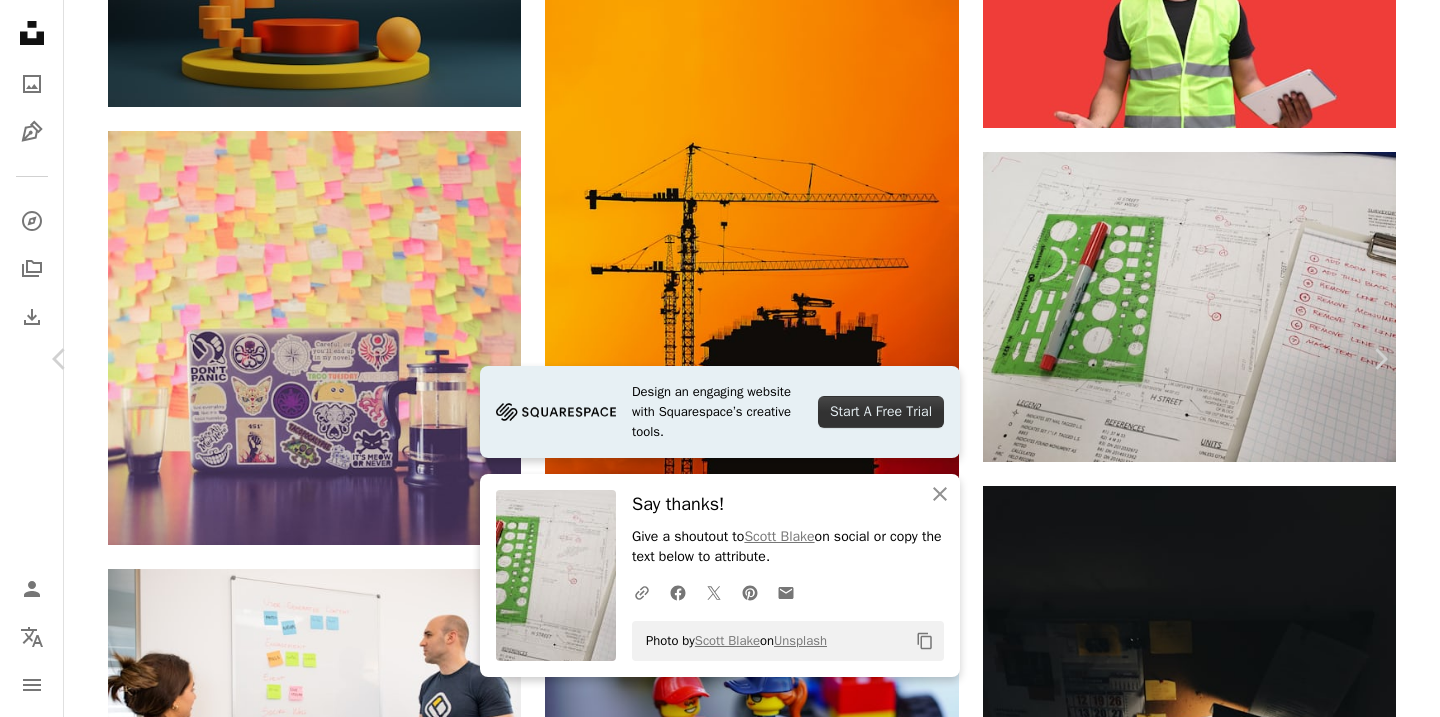 click on "Photo by [FIRST] [LAST] on Unsplash
Copy content [FIRST] [LAST] sunburned_surveyor A heart A plus sign Download free Chevron down Zoom in Views [NUMBER] Downloads [NUMBER] A forward-right arrow Share Info icon Info More Actions A map marker [NUMBER] [STREET], [CITY], [STATE], [COUNTRY], [COUNTRY] Calendar outlined Published on  [DATE], [YEAR] Camera [BRAND], [MODEL] Safety Free to use under the  Unsplash License green usa text united states Browse premium related images on iStock  |  Save 20% with code UNSPLASH20 View more on iStock  ↗ Related images A heart A plus sign [FIRST] [LAST] Arrow pointing down A heart A plus sign [FIRST] [LAST] Available for hire A checkmark inside of a circle A heart" at bounding box center [720, 4204] 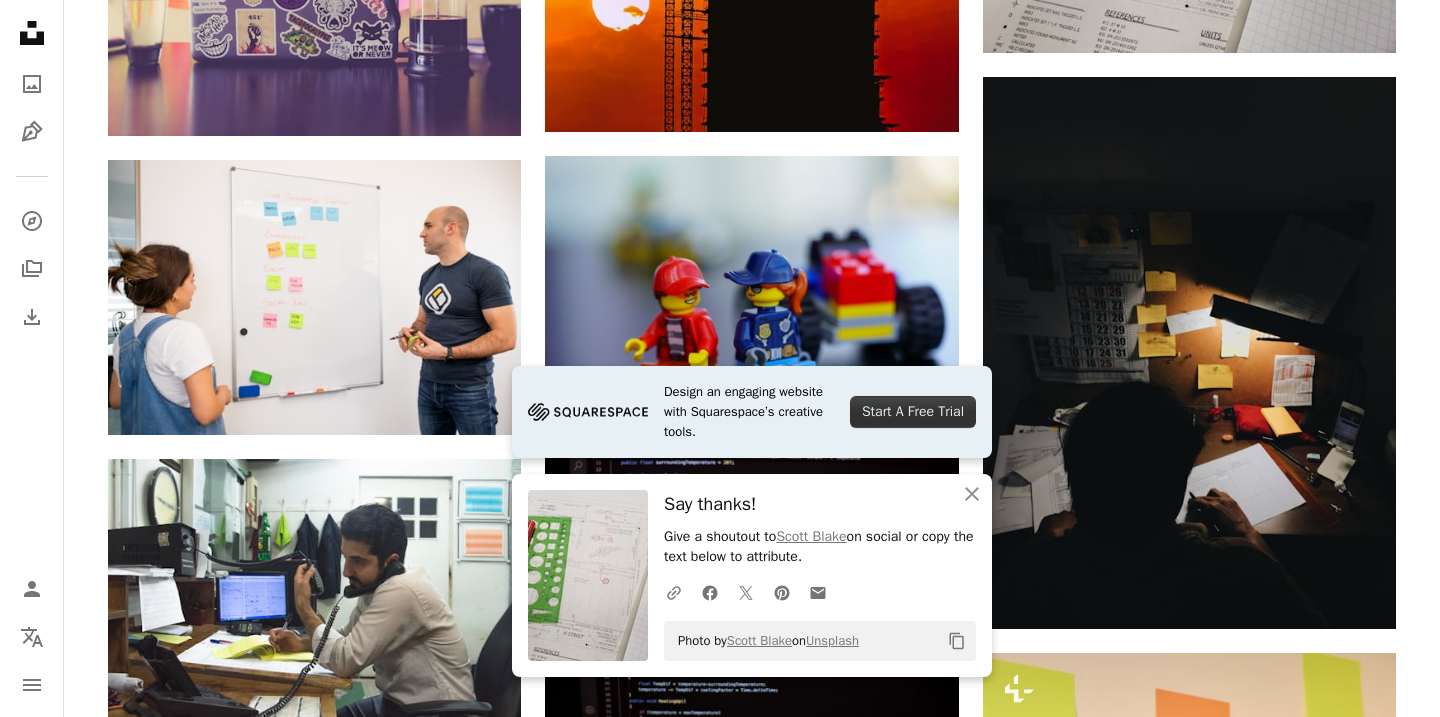 scroll, scrollTop: 28987, scrollLeft: 0, axis: vertical 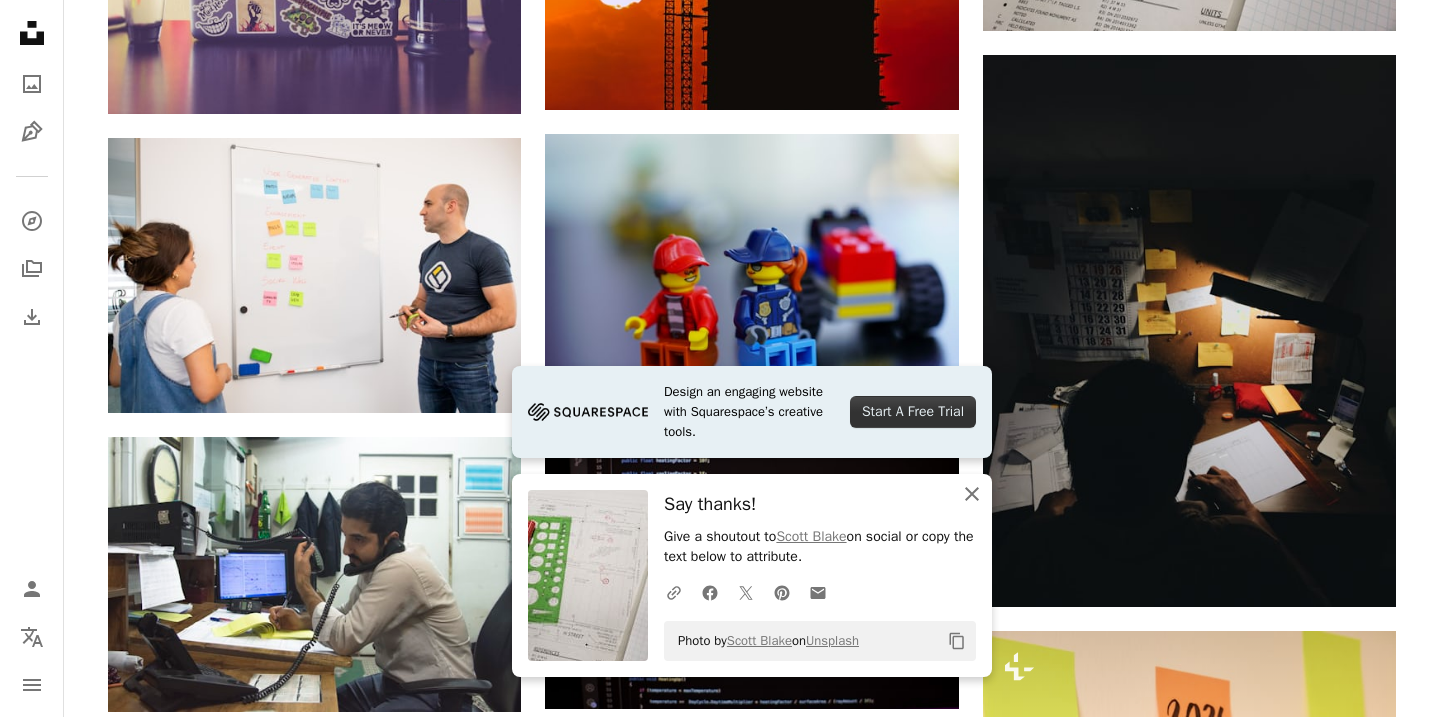 click on "An X shape" 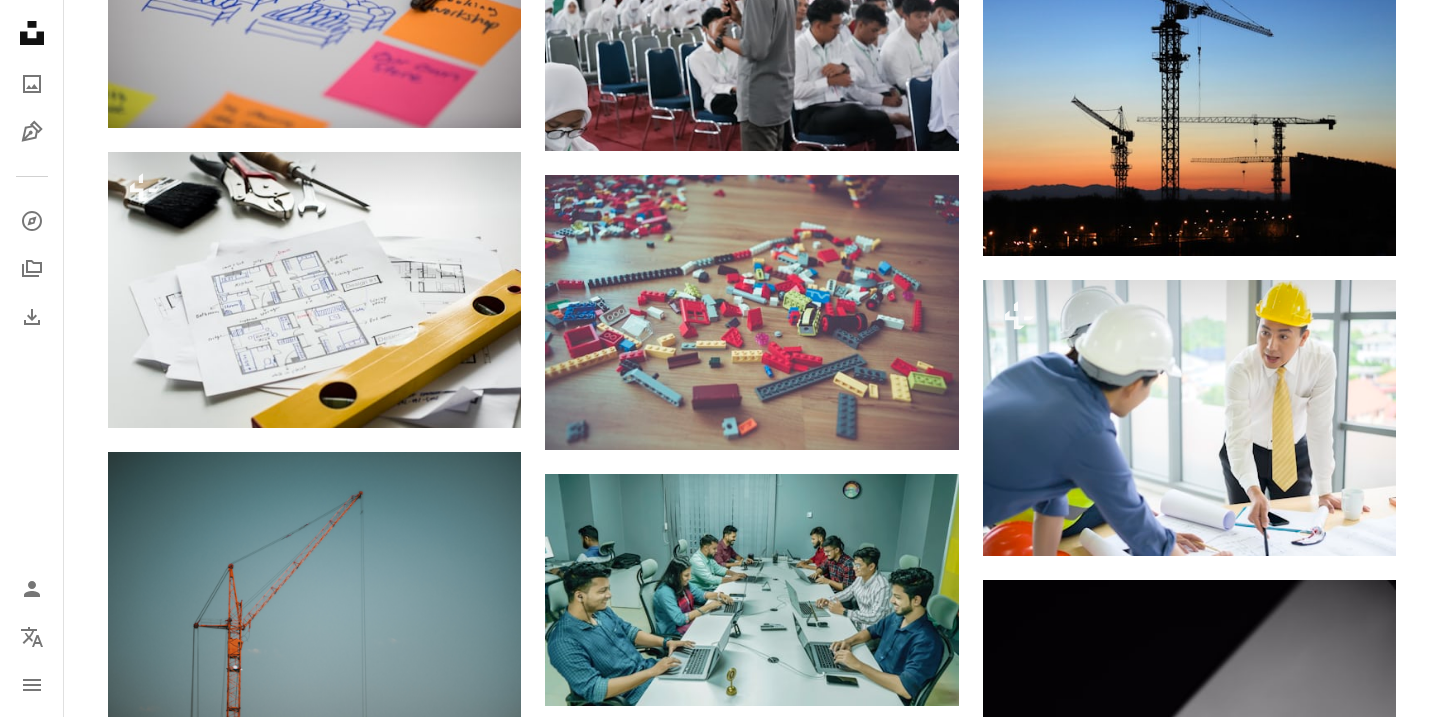 scroll, scrollTop: 54058, scrollLeft: 0, axis: vertical 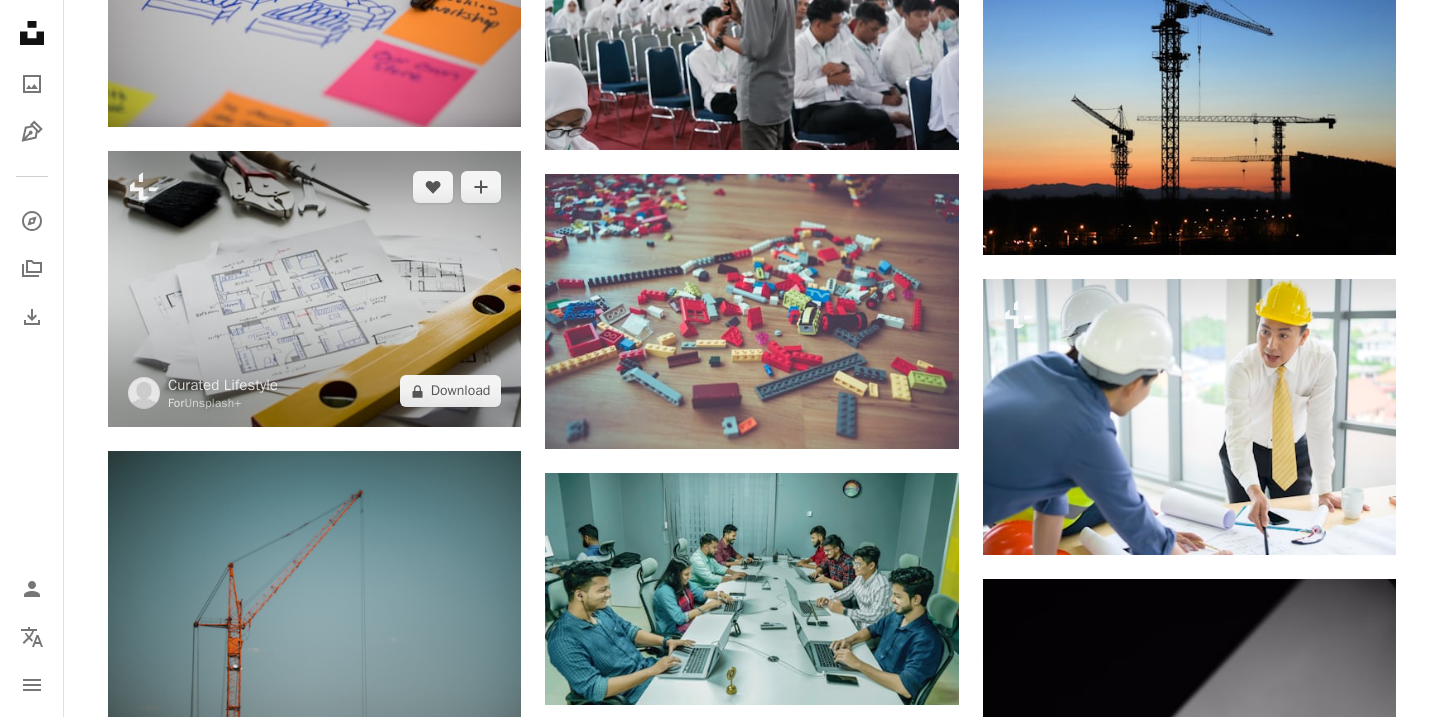 click at bounding box center (314, 289) 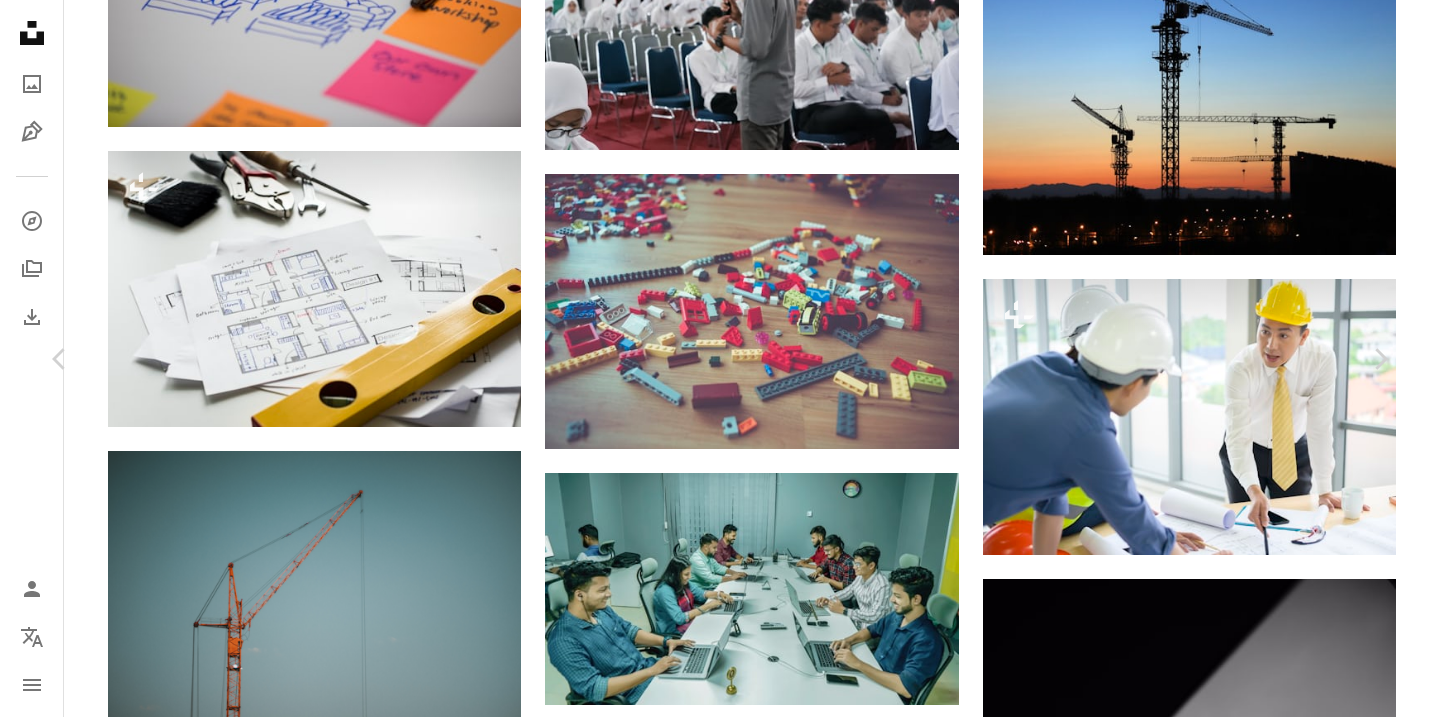 scroll, scrollTop: 54722, scrollLeft: 0, axis: vertical 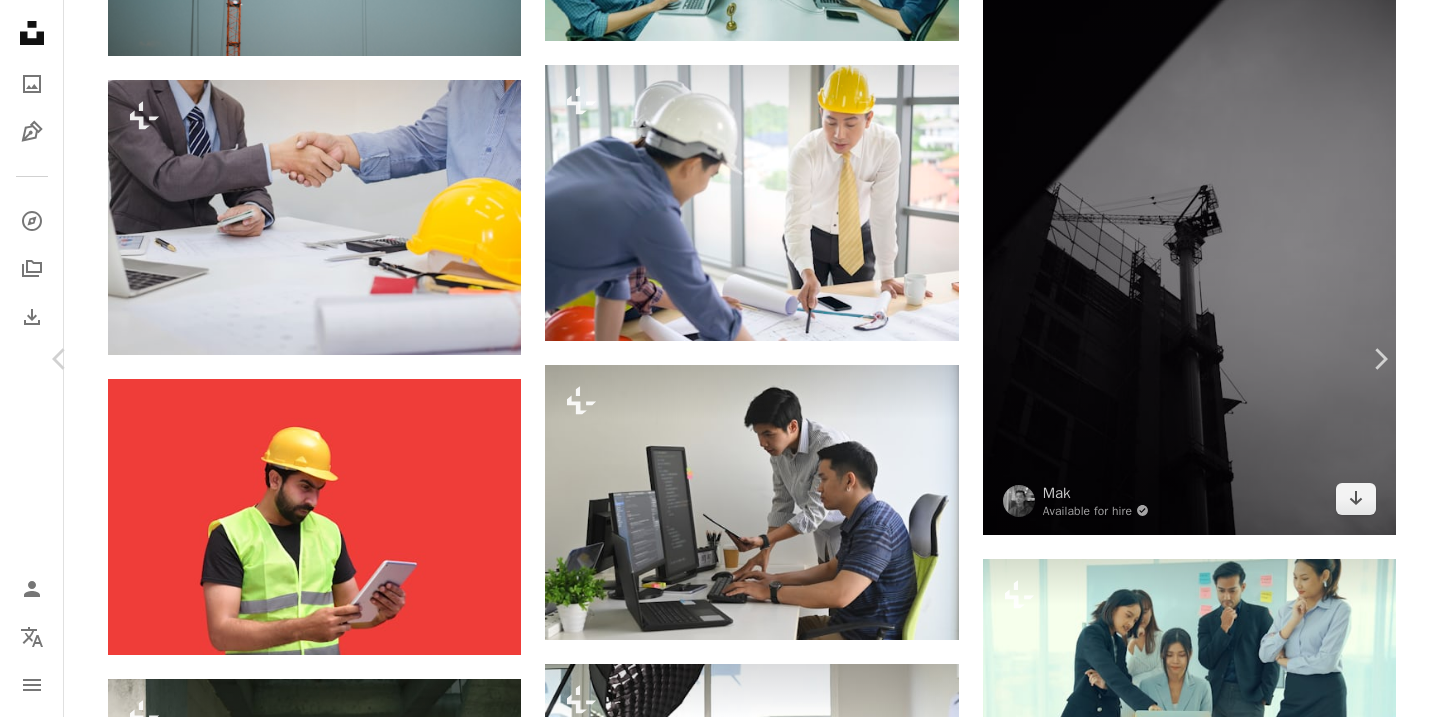 click on "Published on [DATE], [YEAR]" at bounding box center (720, 3568) 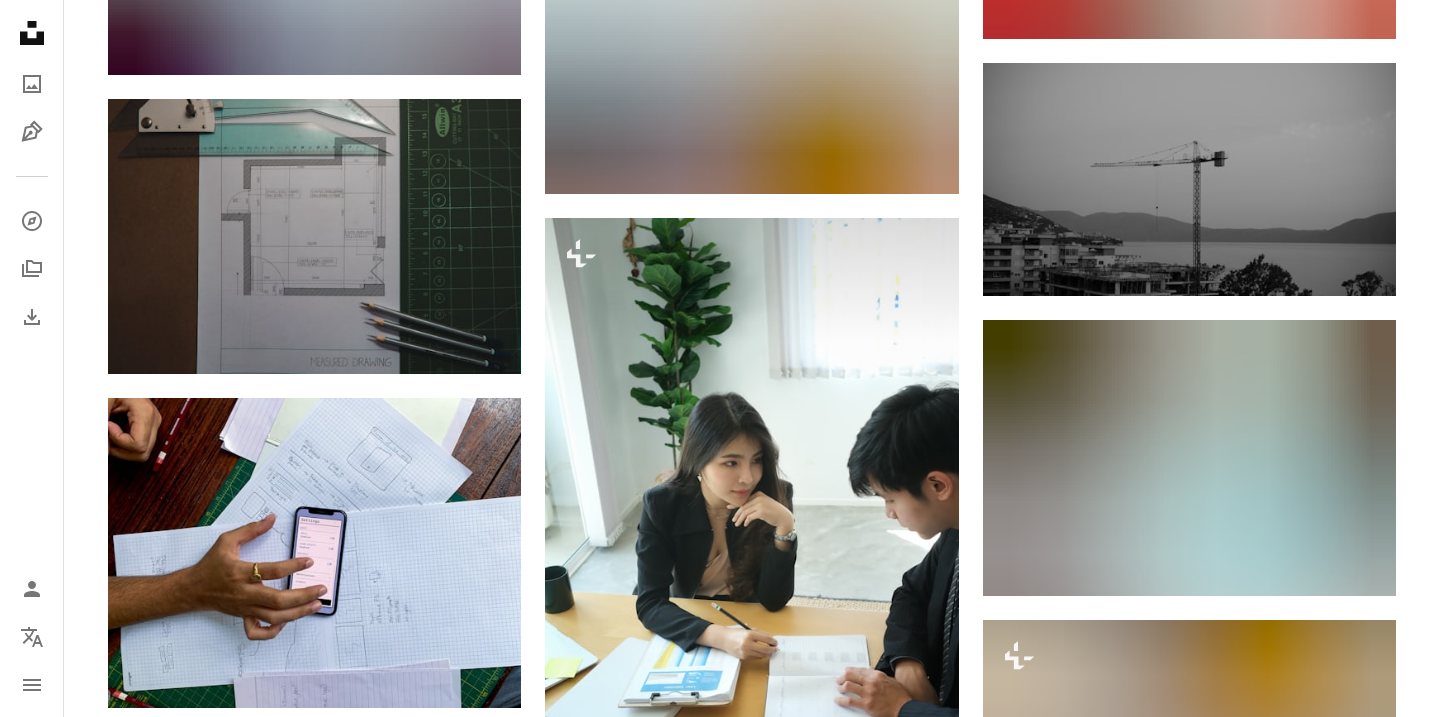 scroll, scrollTop: 63120, scrollLeft: 0, axis: vertical 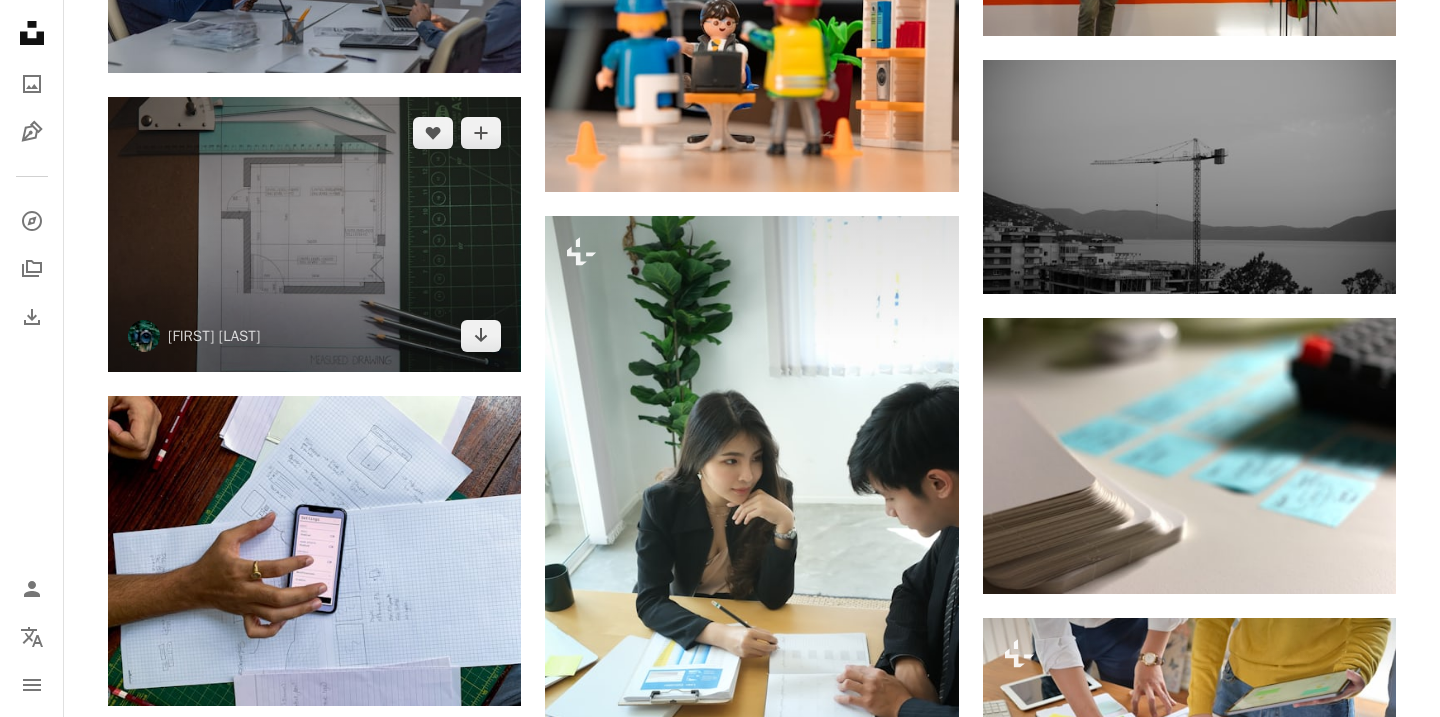click at bounding box center (314, 234) 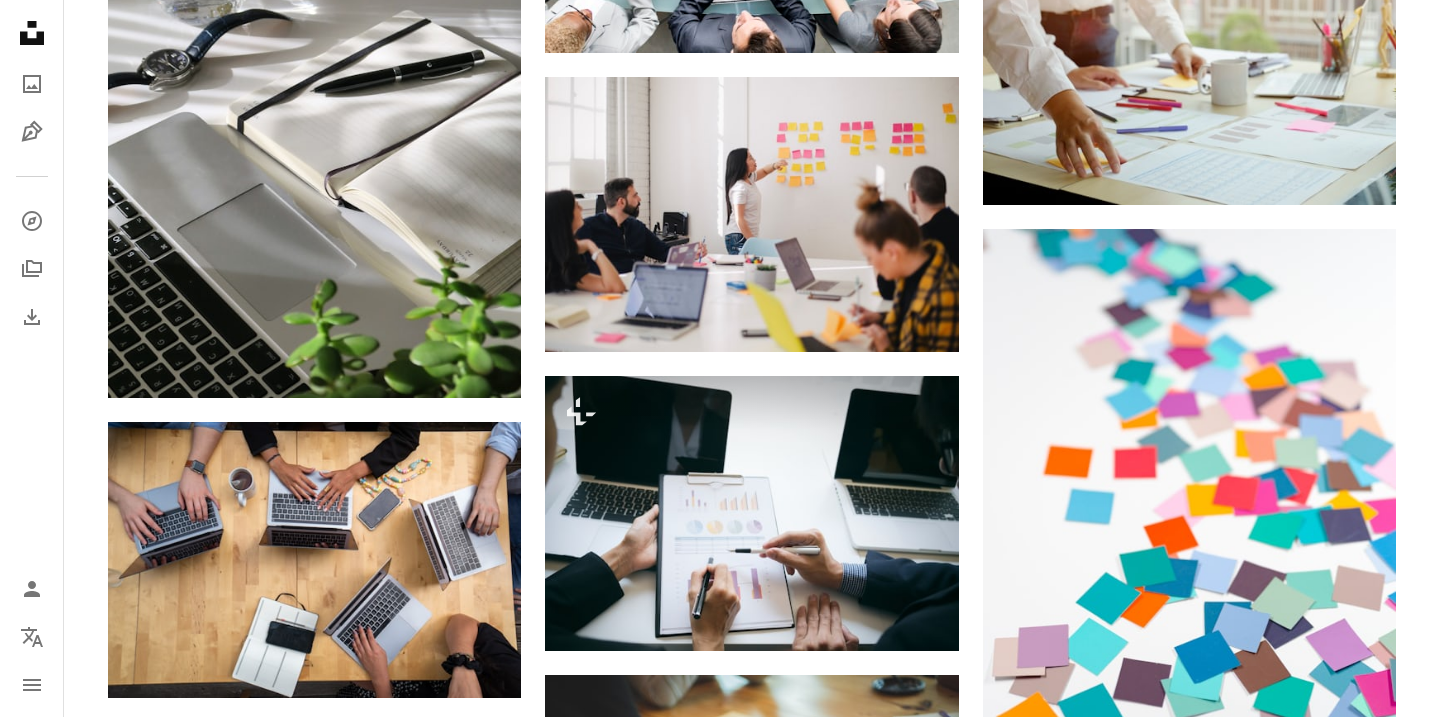 scroll, scrollTop: 0, scrollLeft: 0, axis: both 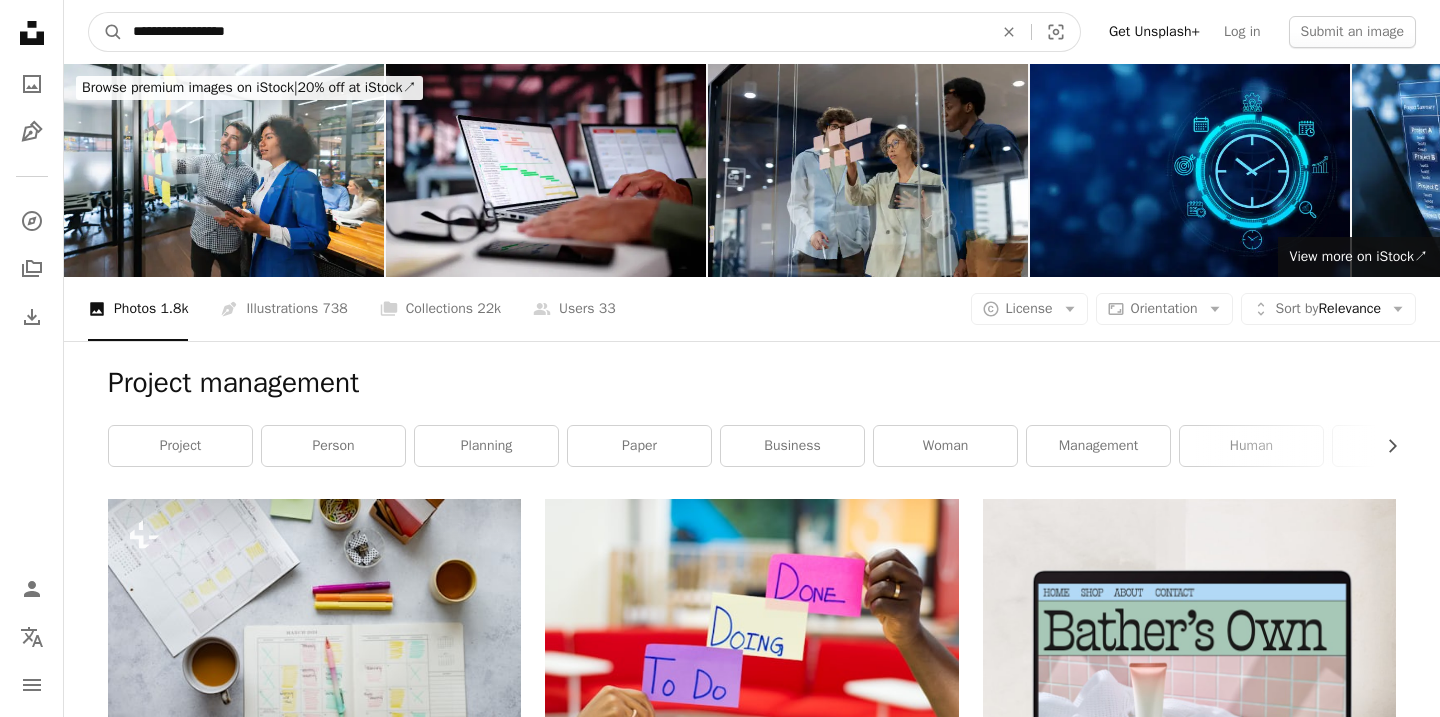 click on "**********" at bounding box center [555, 32] 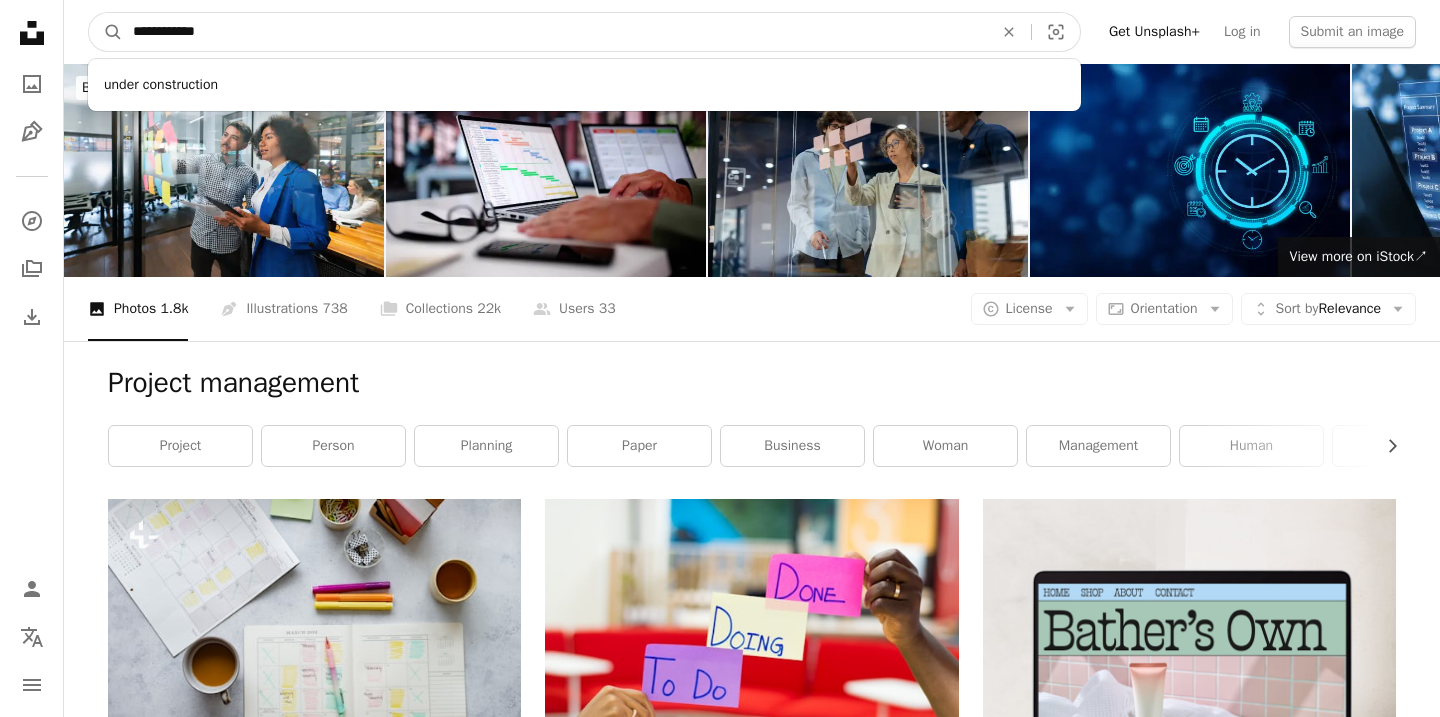 type on "**********" 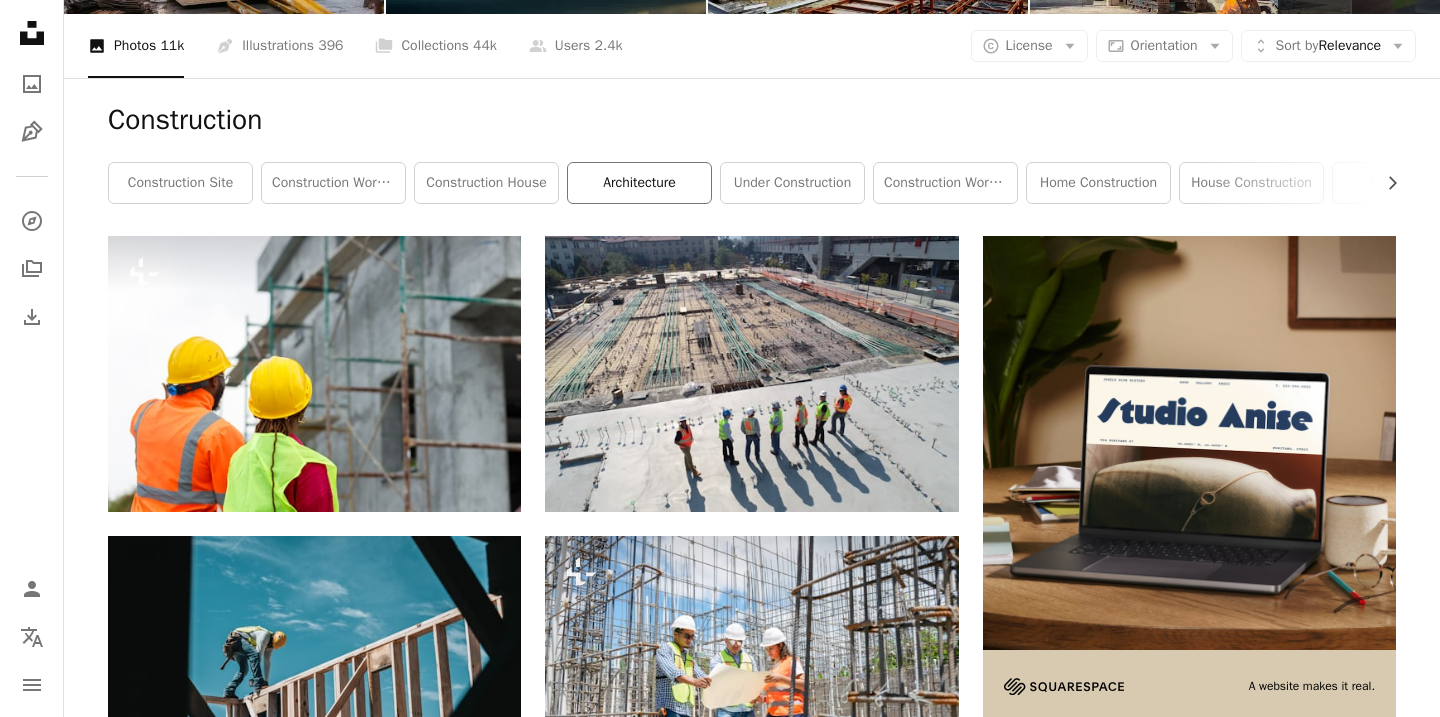scroll, scrollTop: 0, scrollLeft: 0, axis: both 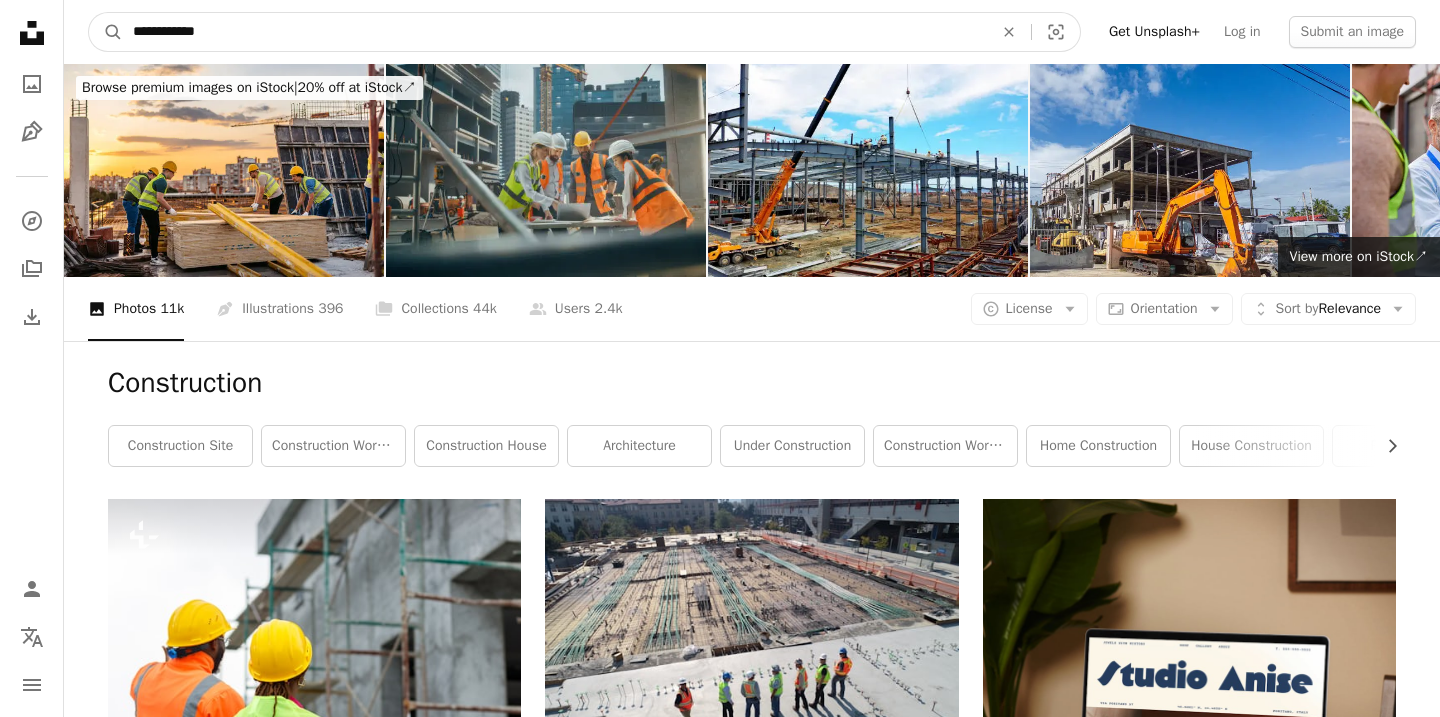 click on "**********" at bounding box center [555, 32] 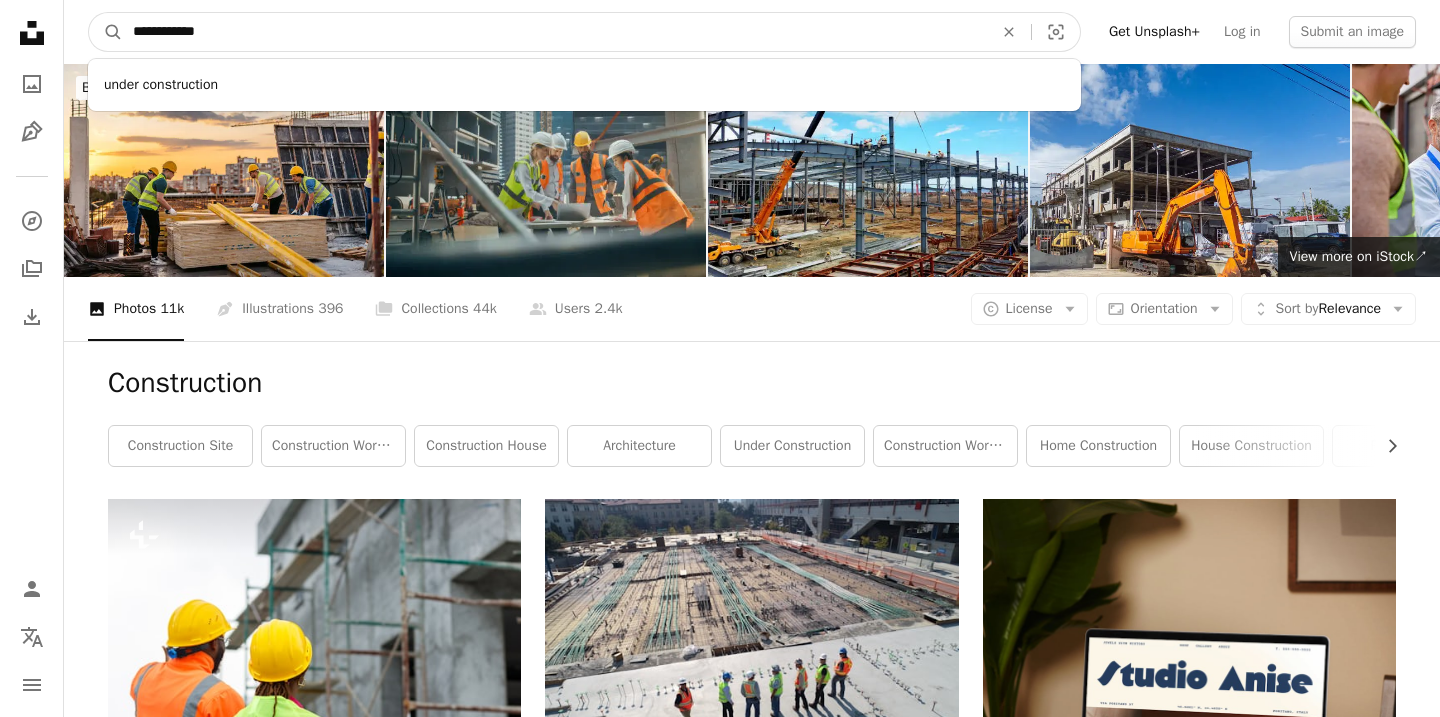 click on "**********" at bounding box center [555, 32] 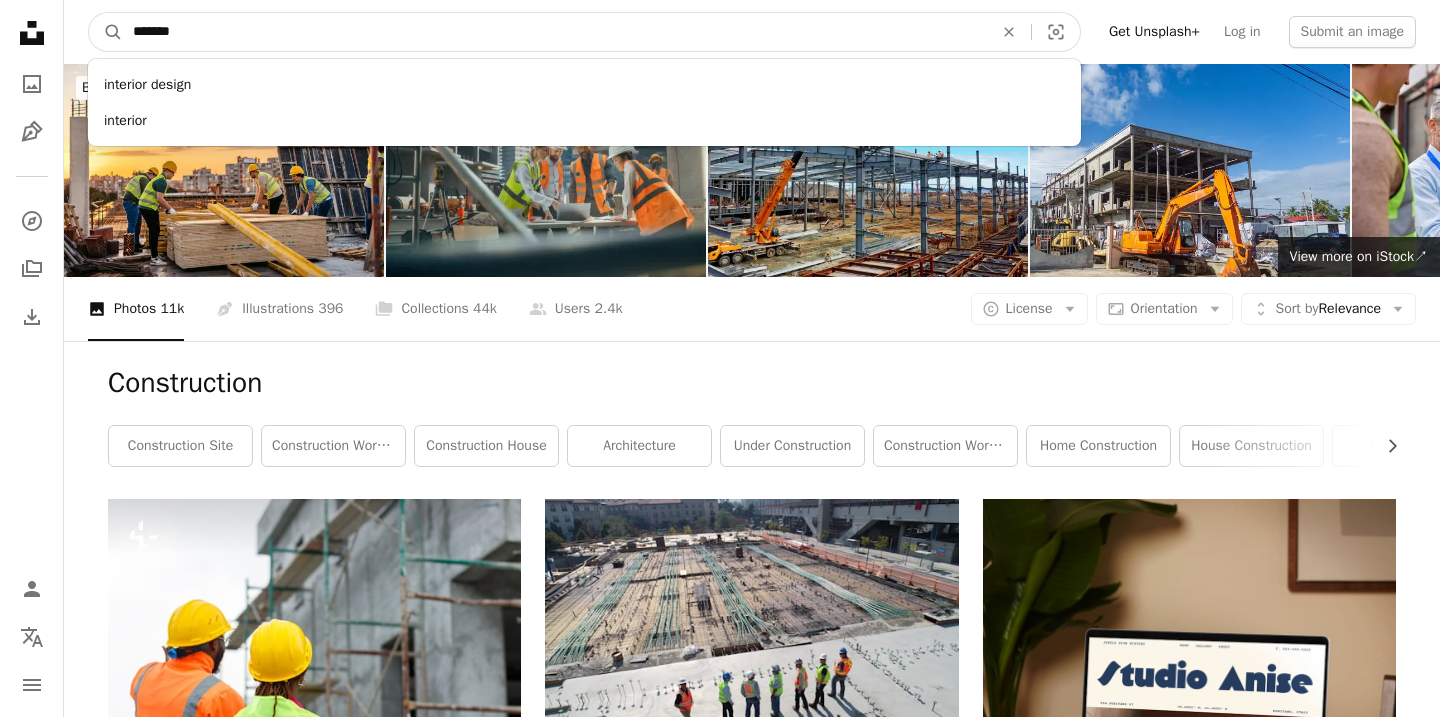 type on "********" 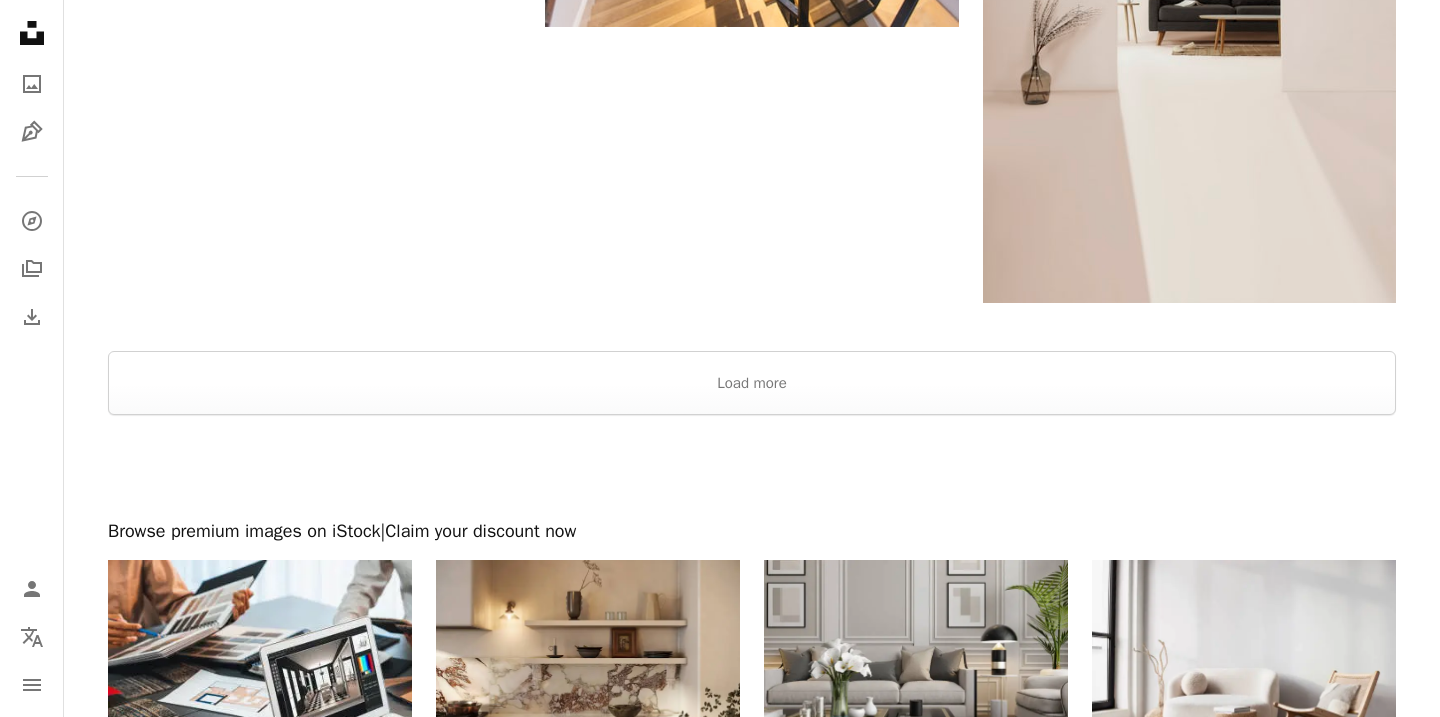 scroll, scrollTop: 3921, scrollLeft: 0, axis: vertical 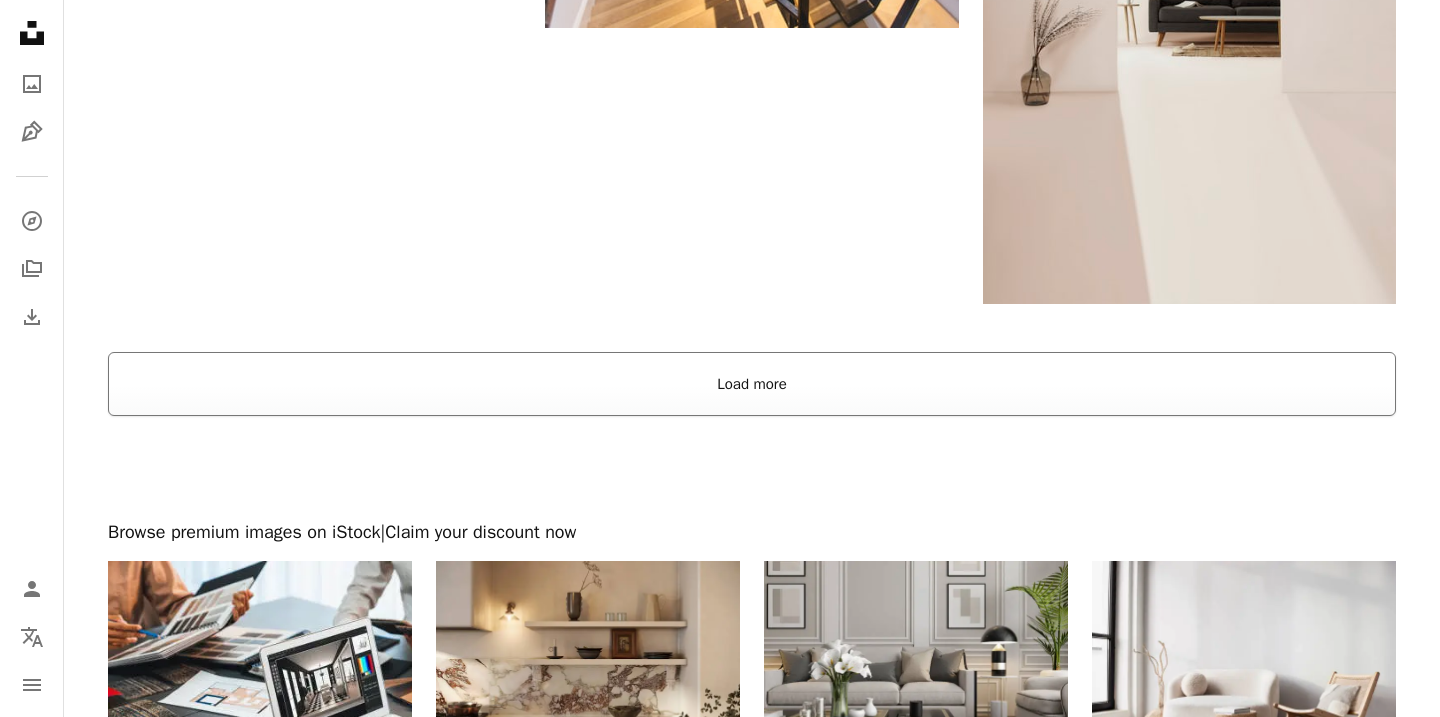 click on "Load more" at bounding box center (752, 384) 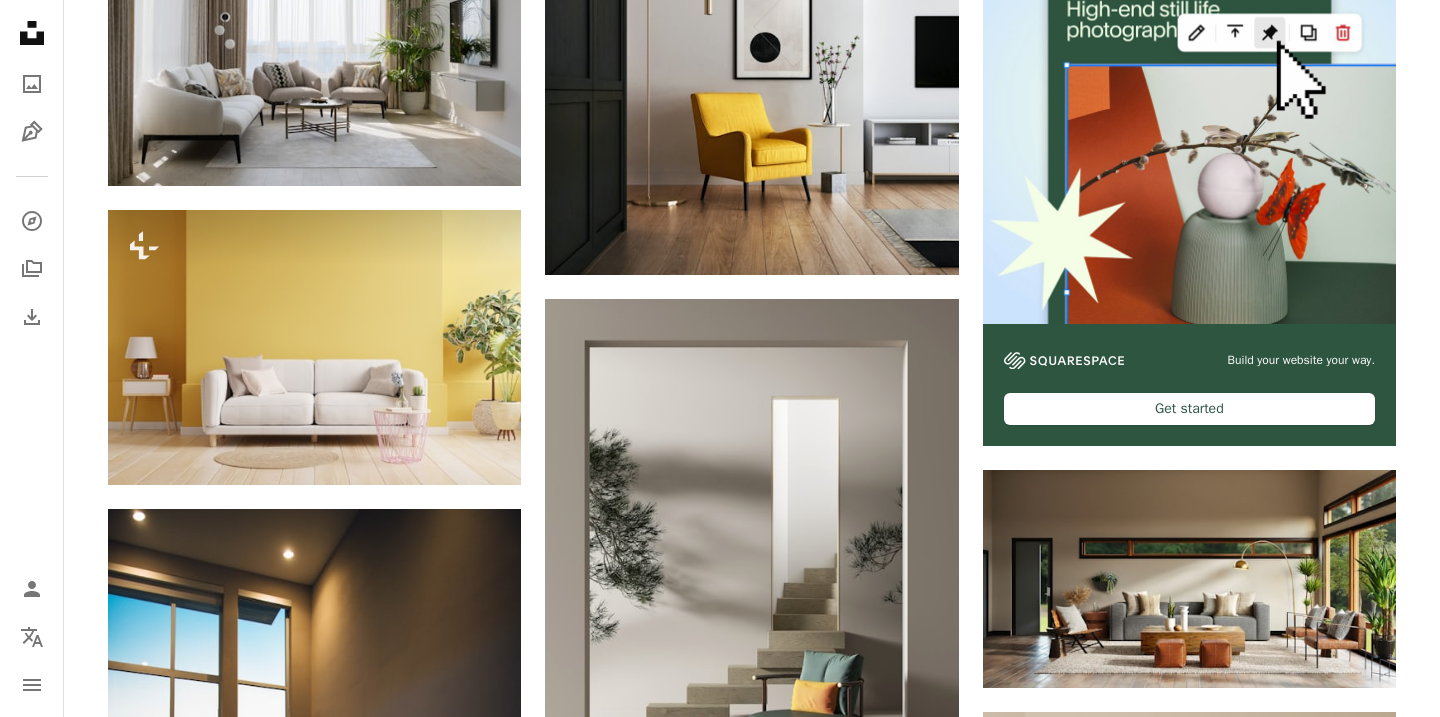 scroll, scrollTop: 0, scrollLeft: 0, axis: both 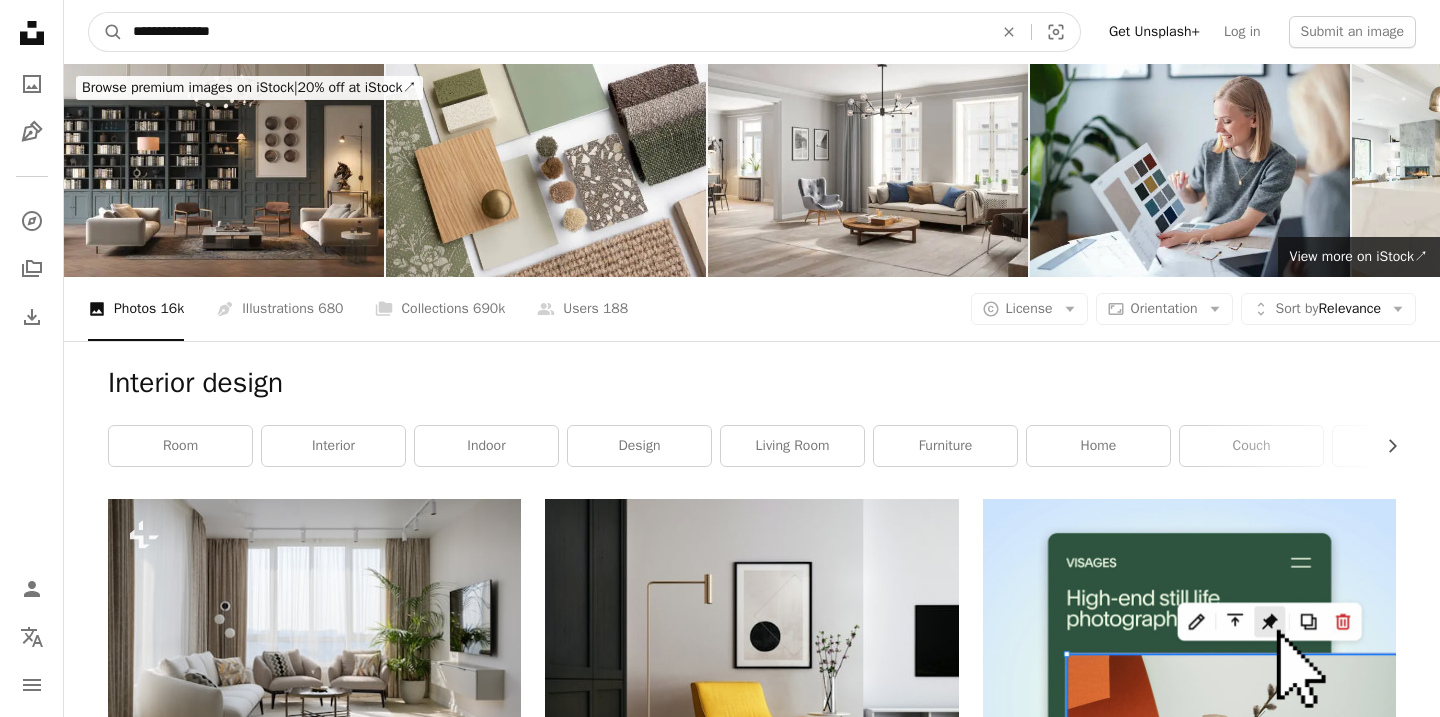 click on "**********" at bounding box center [555, 32] 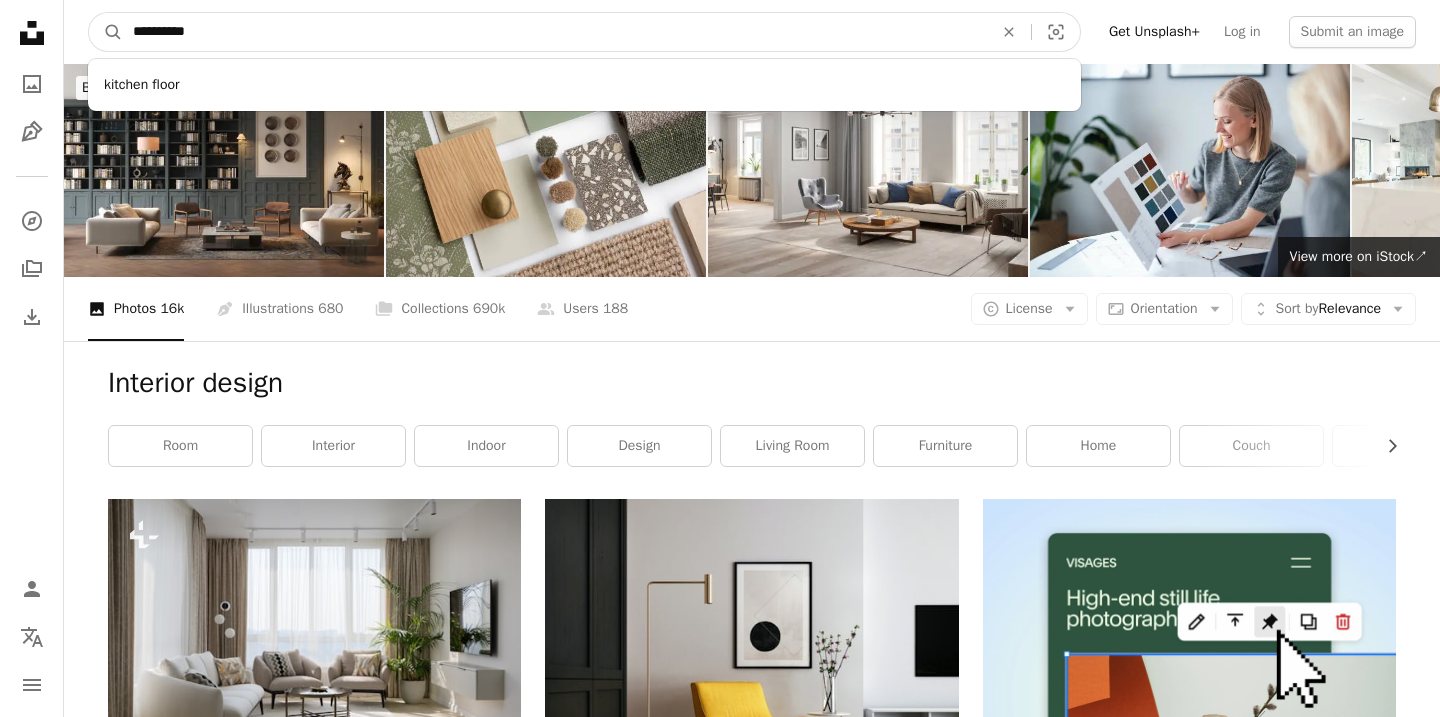 type on "**********" 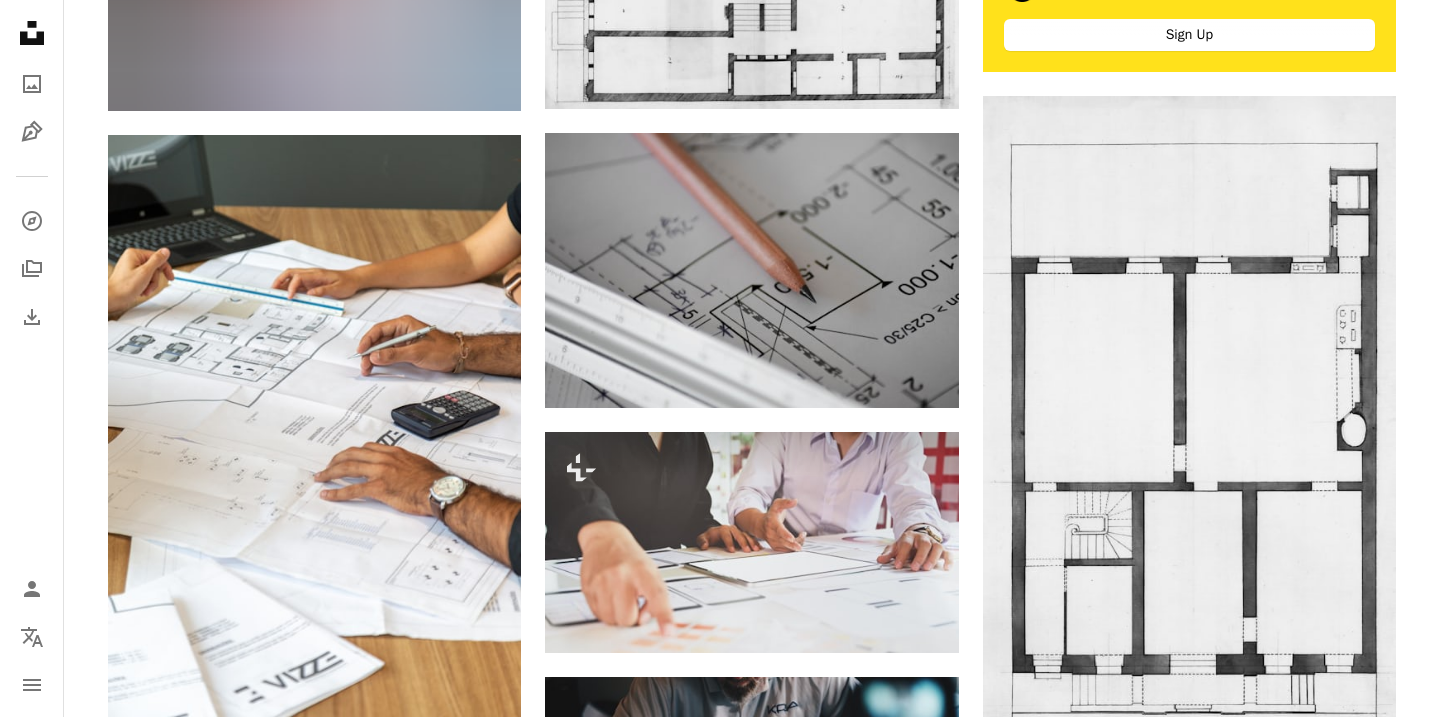 scroll, scrollTop: 989, scrollLeft: 0, axis: vertical 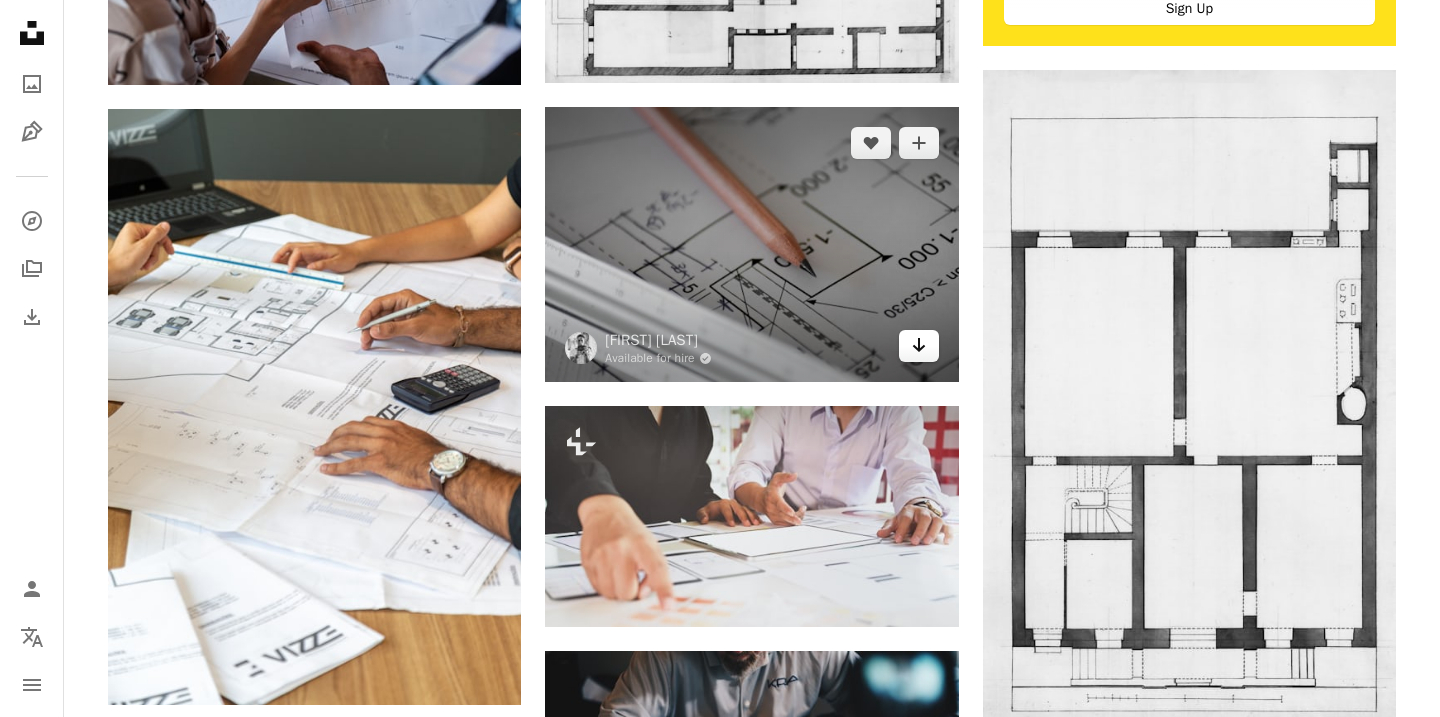 click on "Arrow pointing down" at bounding box center (919, 346) 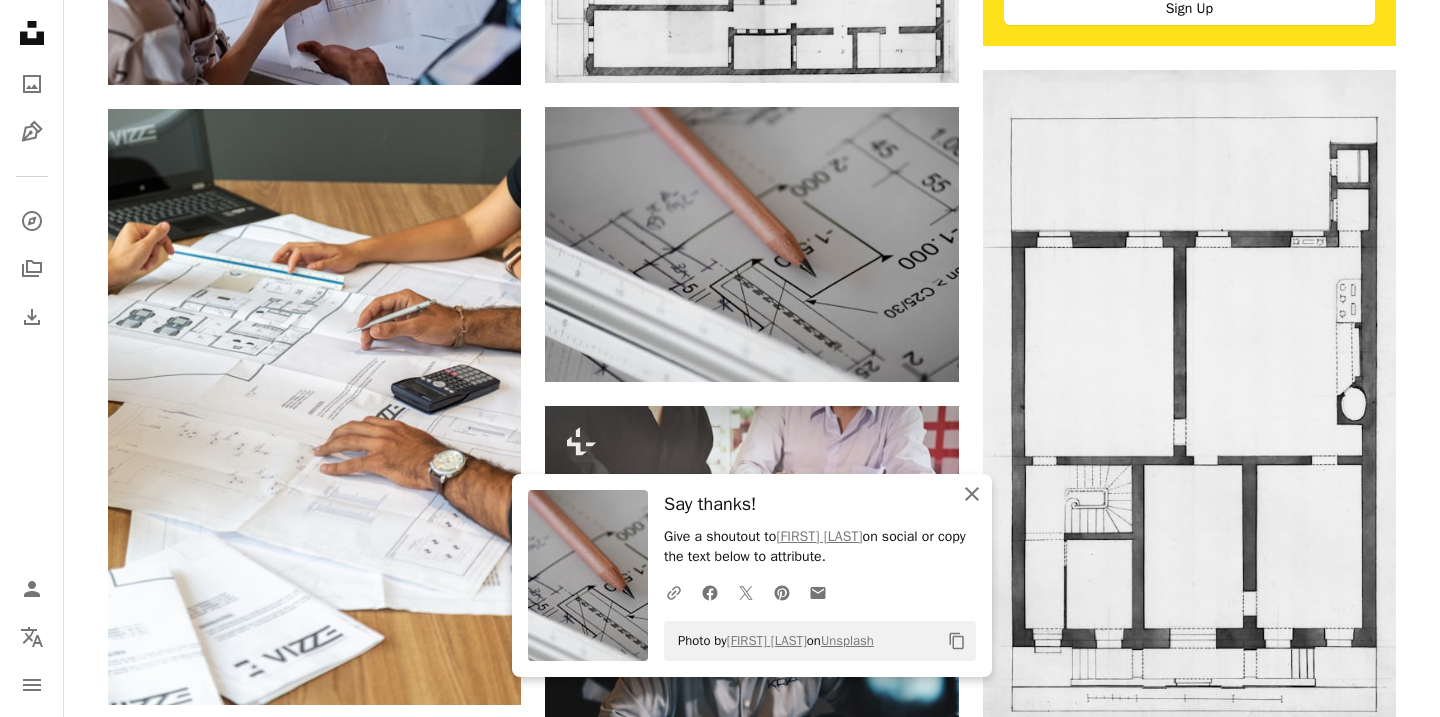 click on "An X shape" 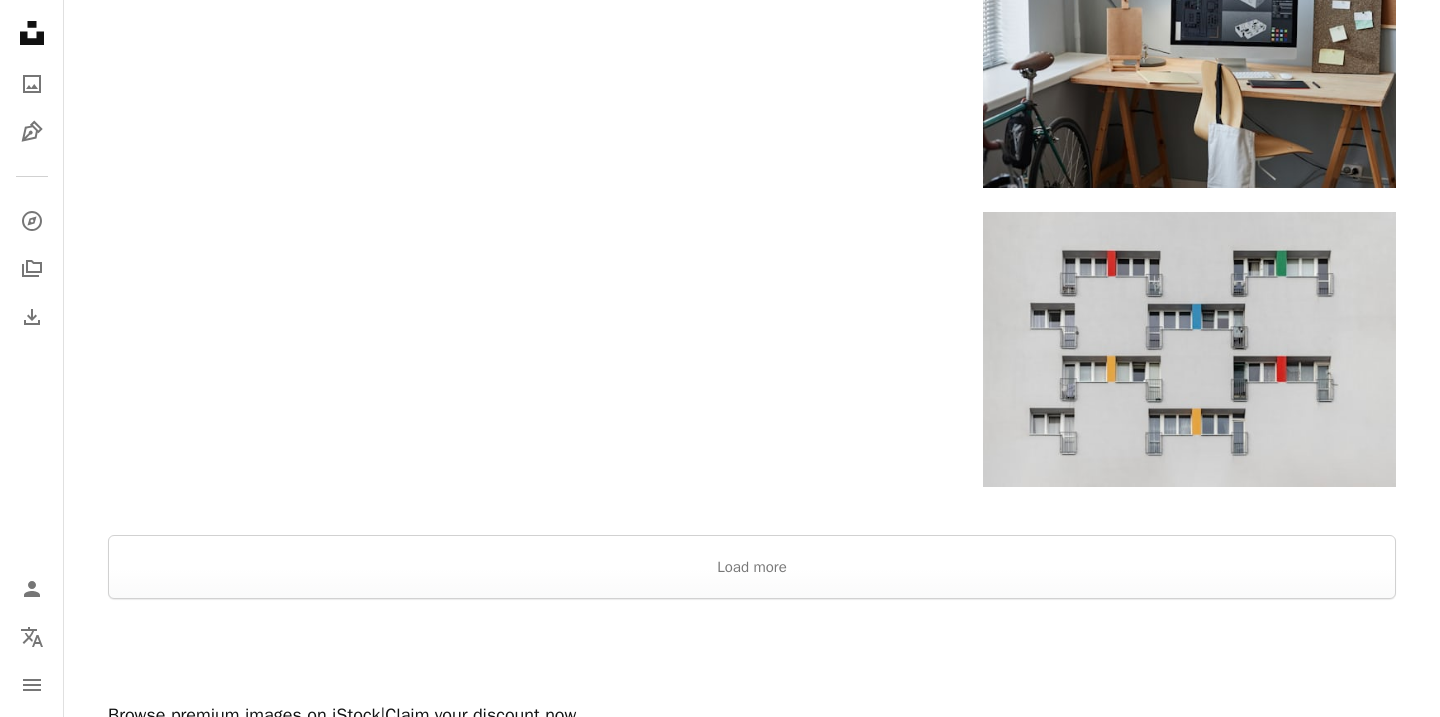 scroll, scrollTop: 2967, scrollLeft: 0, axis: vertical 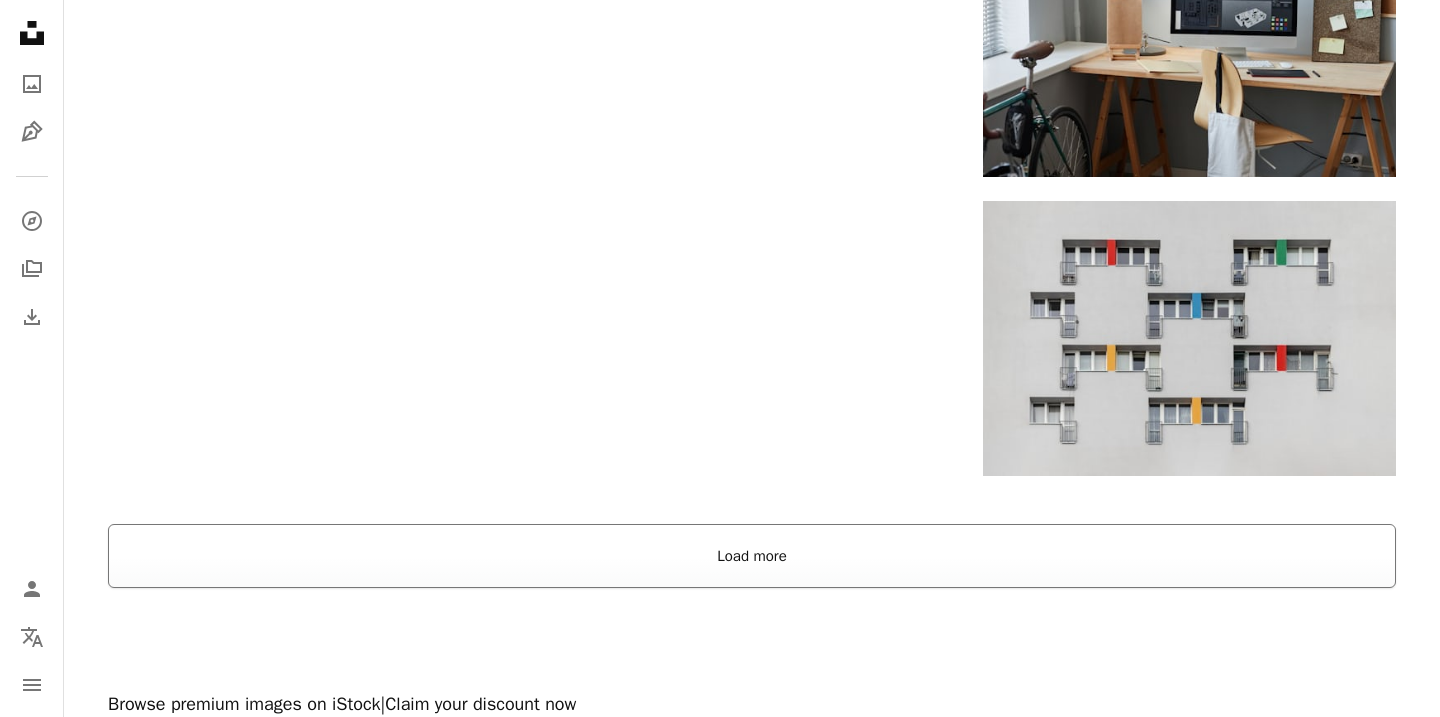 click on "Load more" at bounding box center (752, 556) 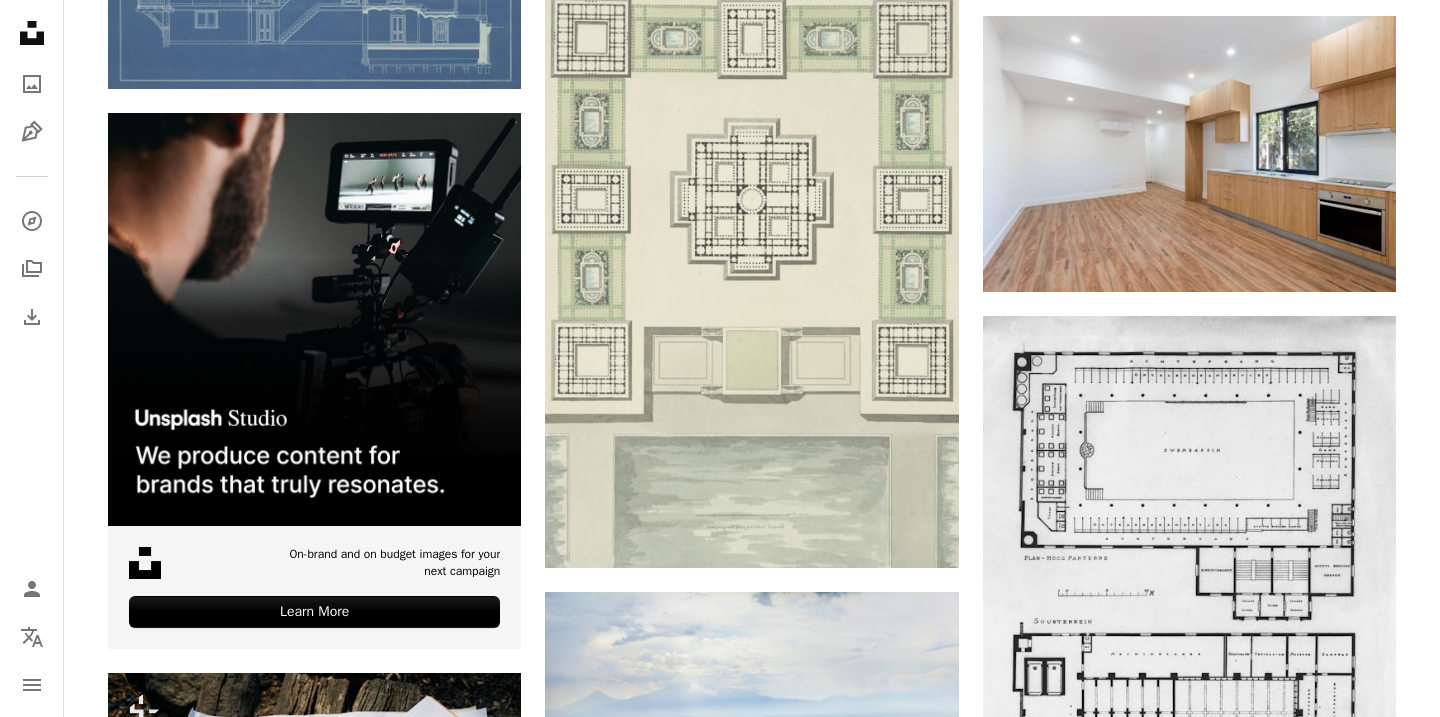 scroll, scrollTop: 4043, scrollLeft: 0, axis: vertical 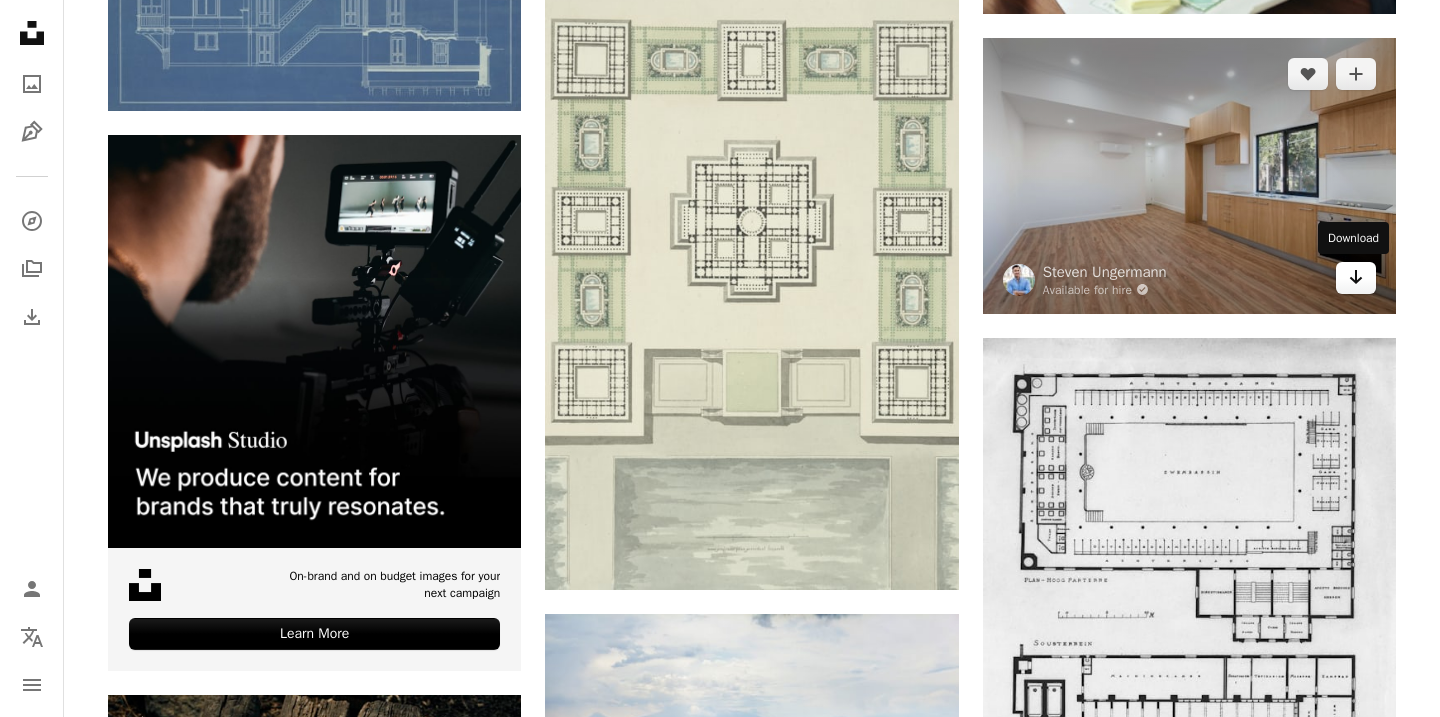 click on "Arrow pointing down" at bounding box center [1356, 278] 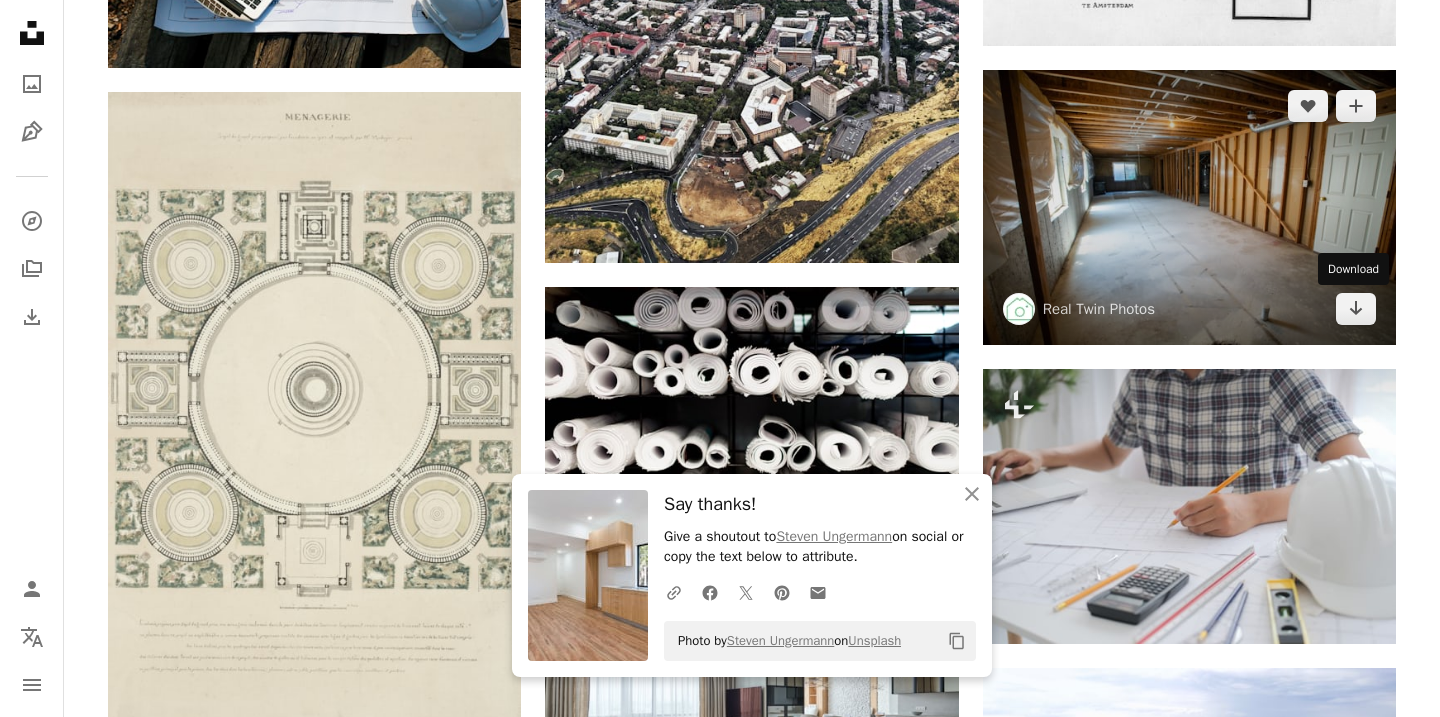 scroll, scrollTop: 5013, scrollLeft: 0, axis: vertical 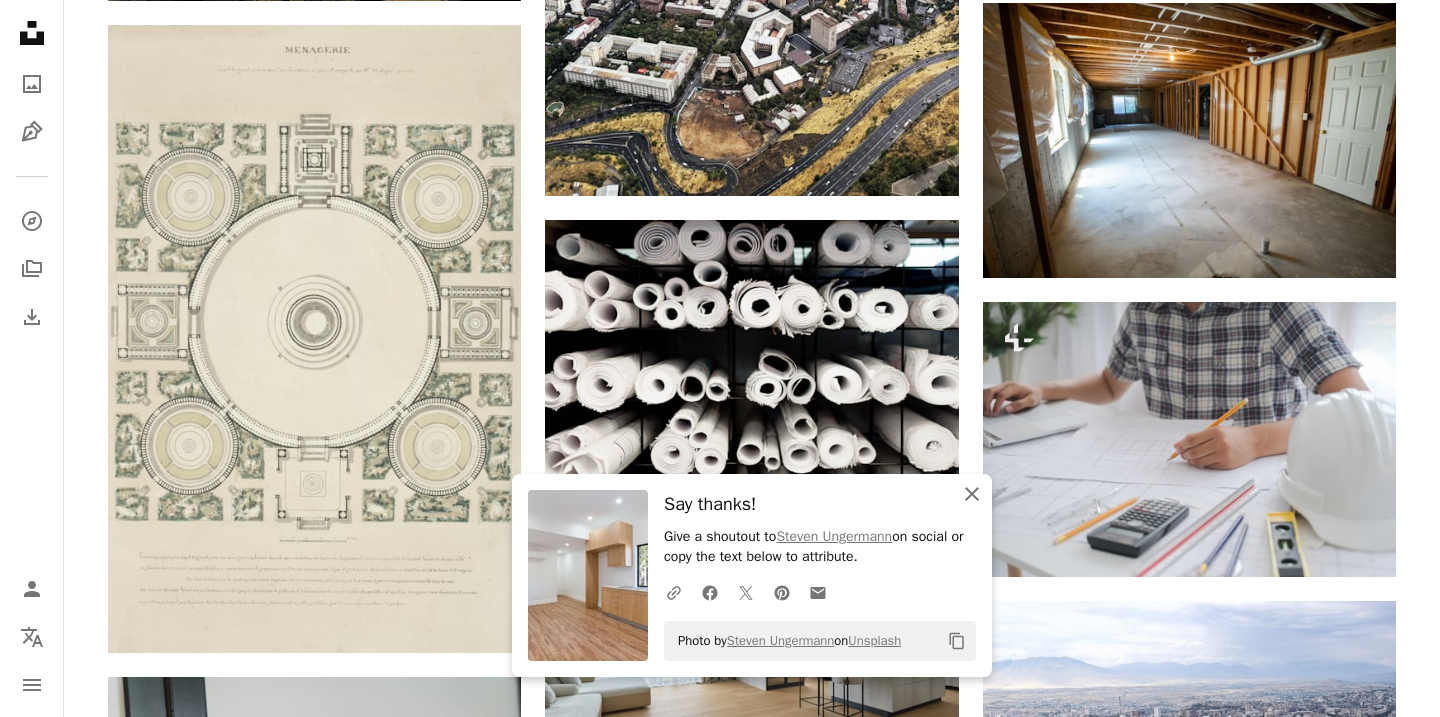 click on "An X shape" 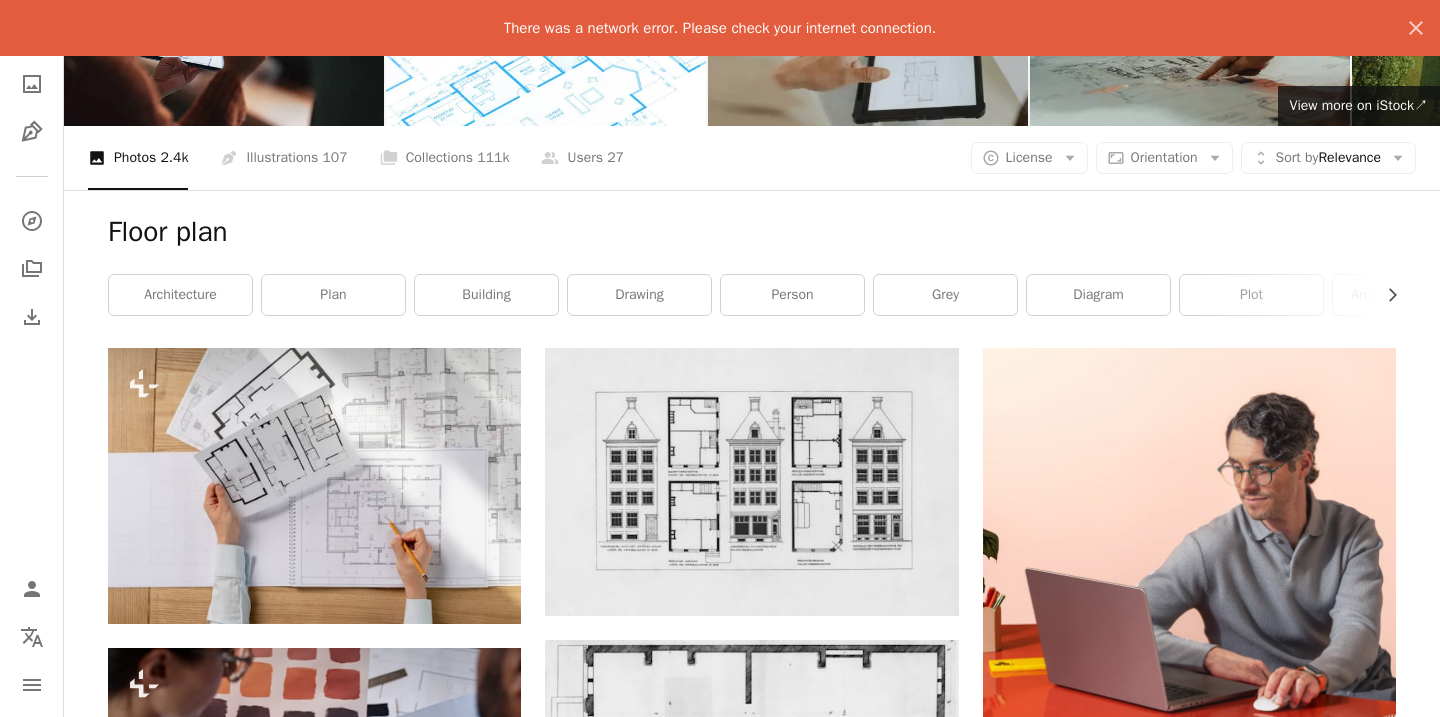scroll, scrollTop: 0, scrollLeft: 0, axis: both 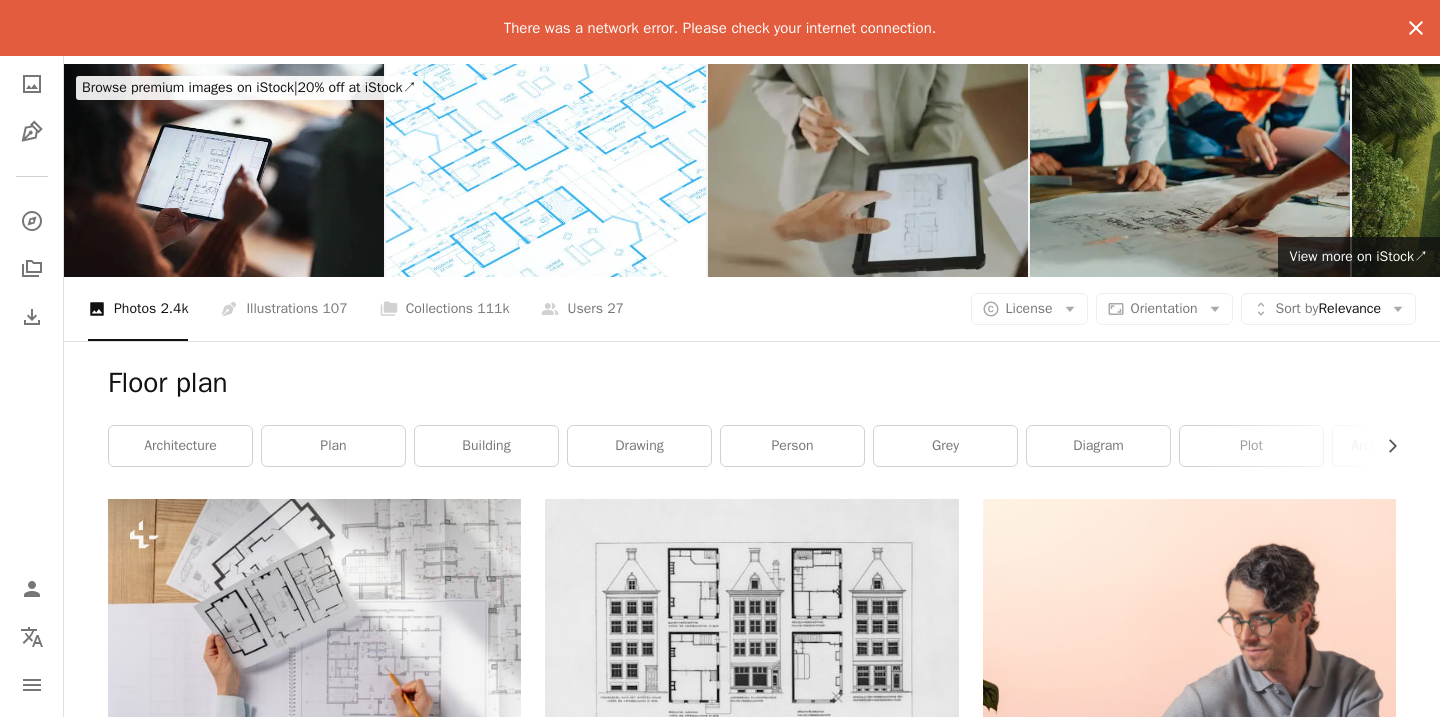 click on "An X shape" 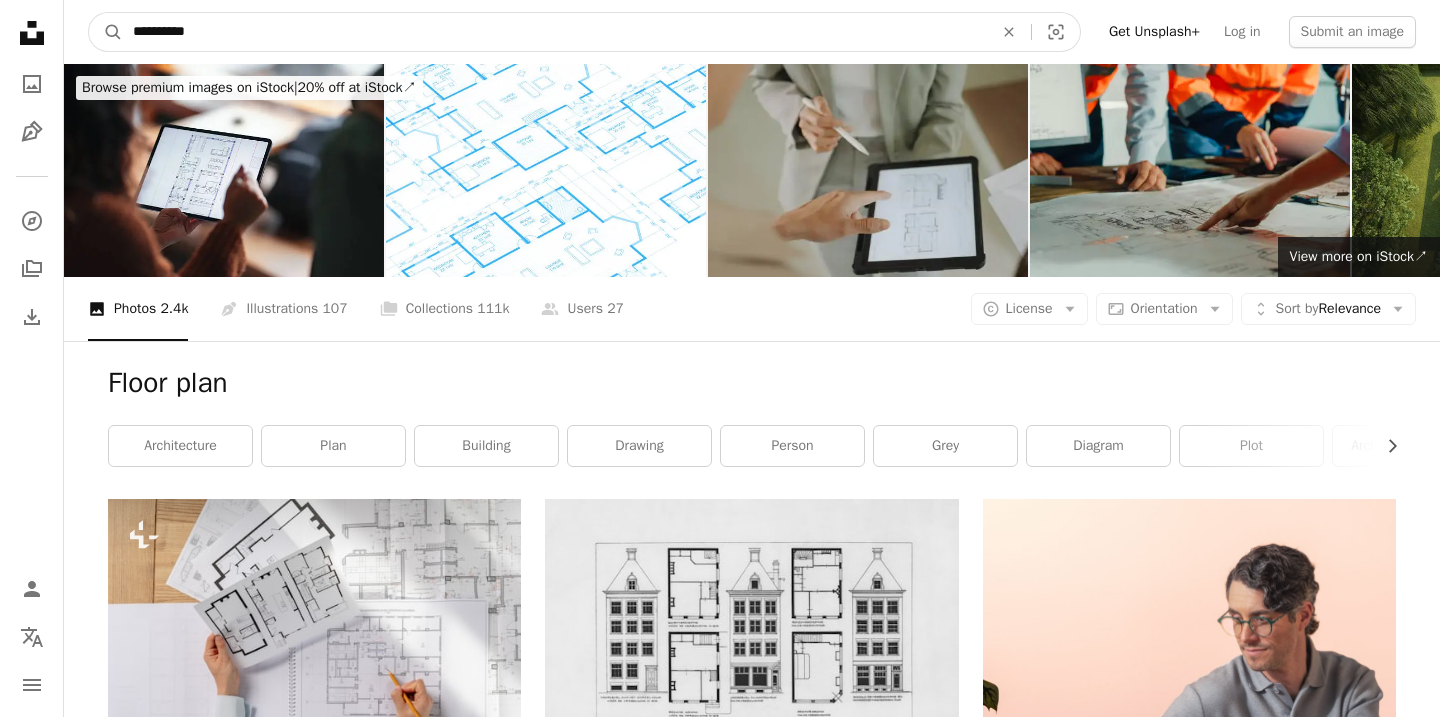 click on "**********" at bounding box center (555, 32) 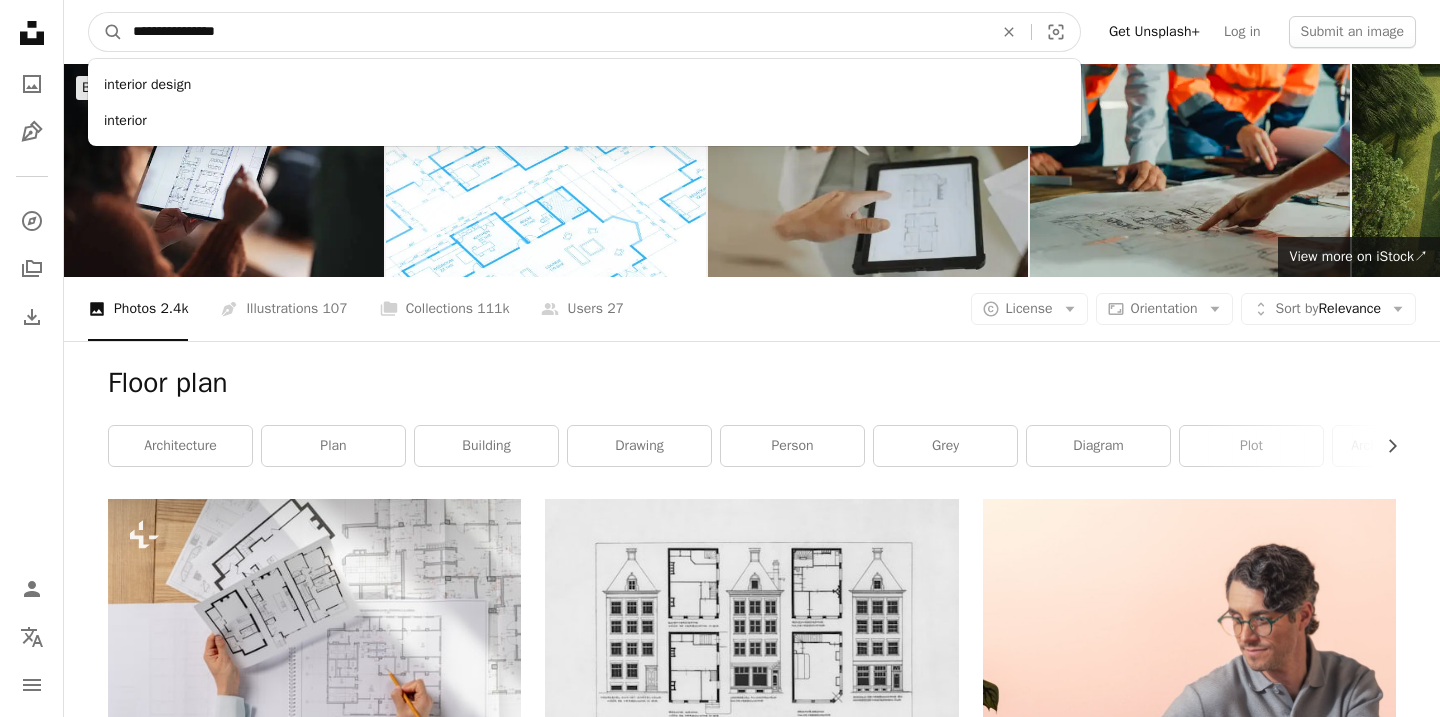 type on "**********" 